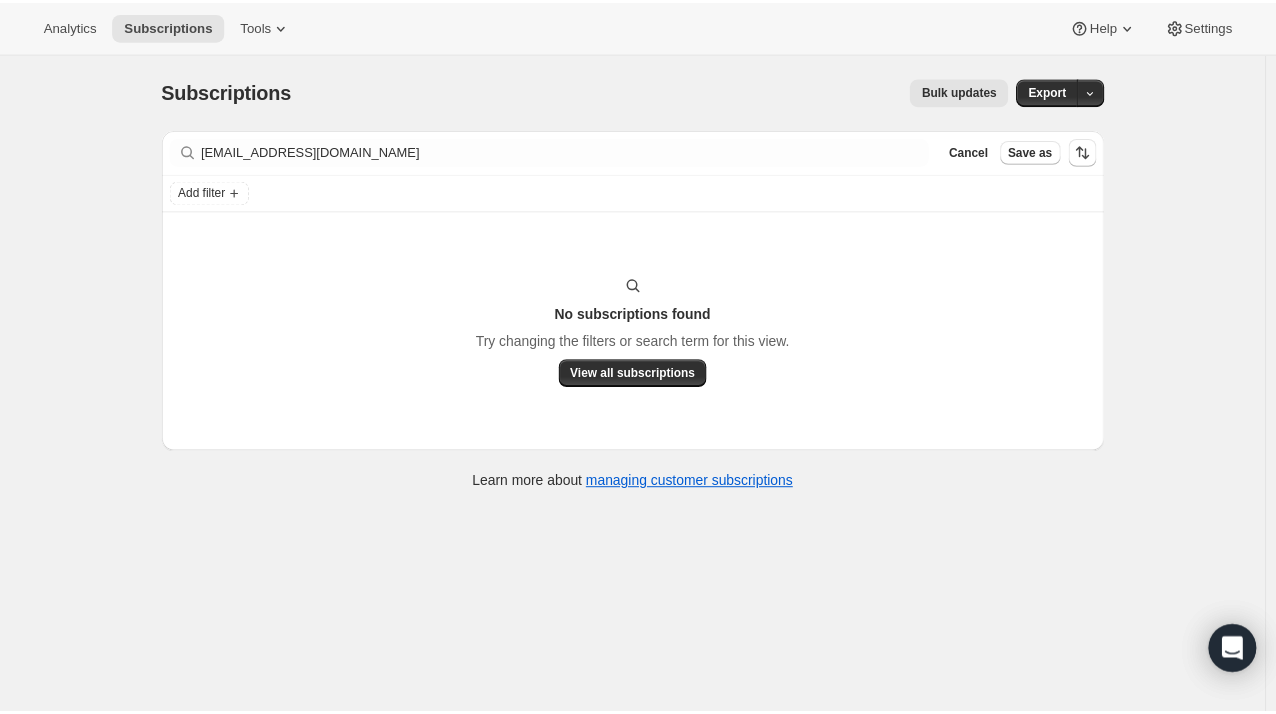 scroll, scrollTop: 0, scrollLeft: 0, axis: both 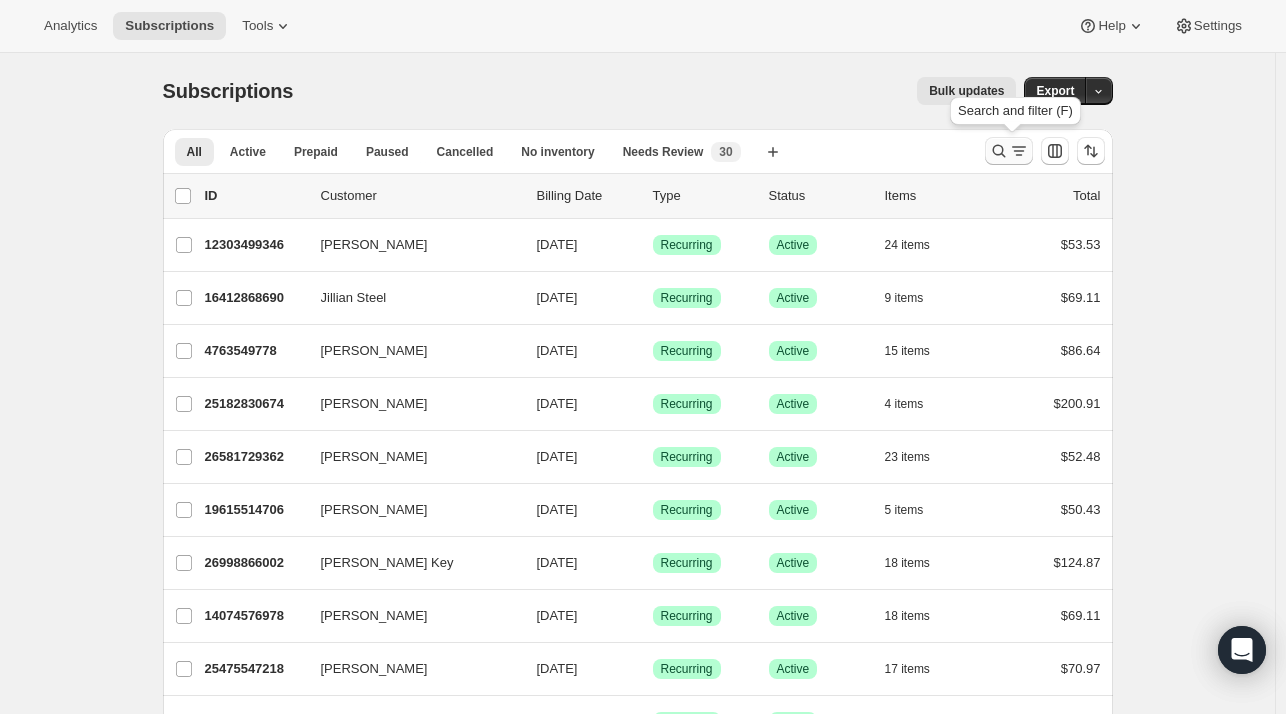 click 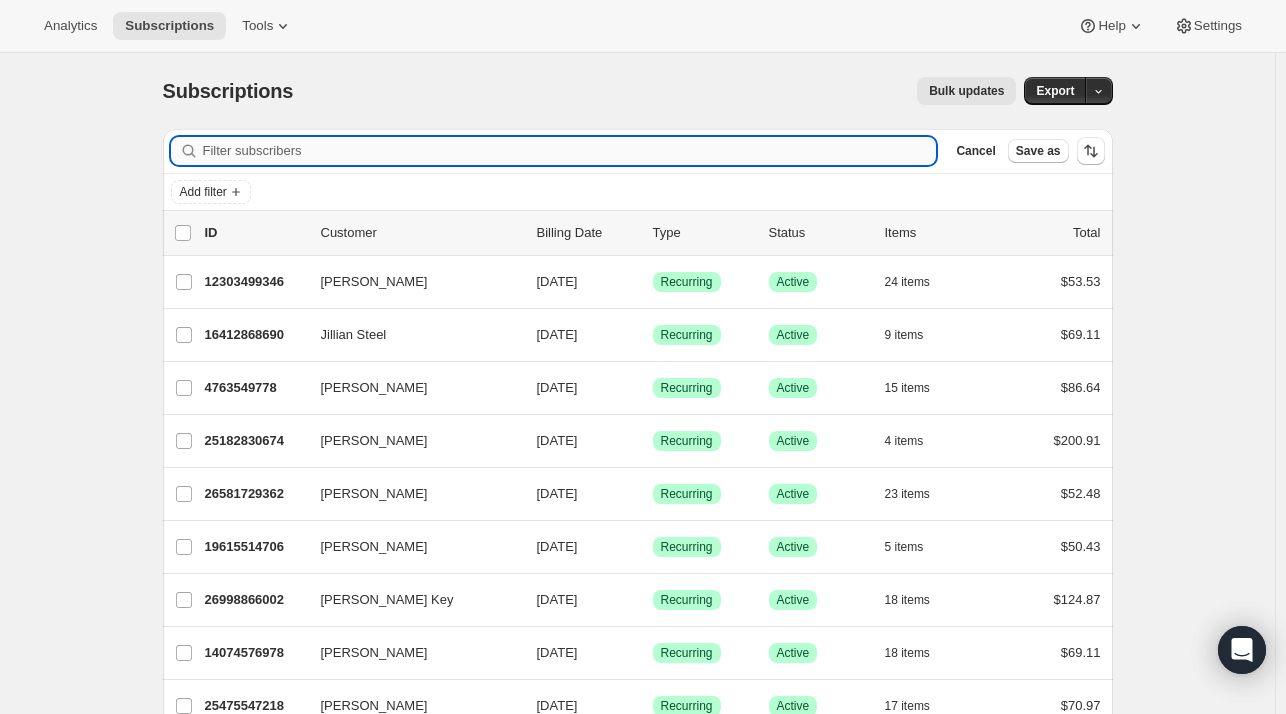 click on "Filter subscribers" at bounding box center (570, 151) 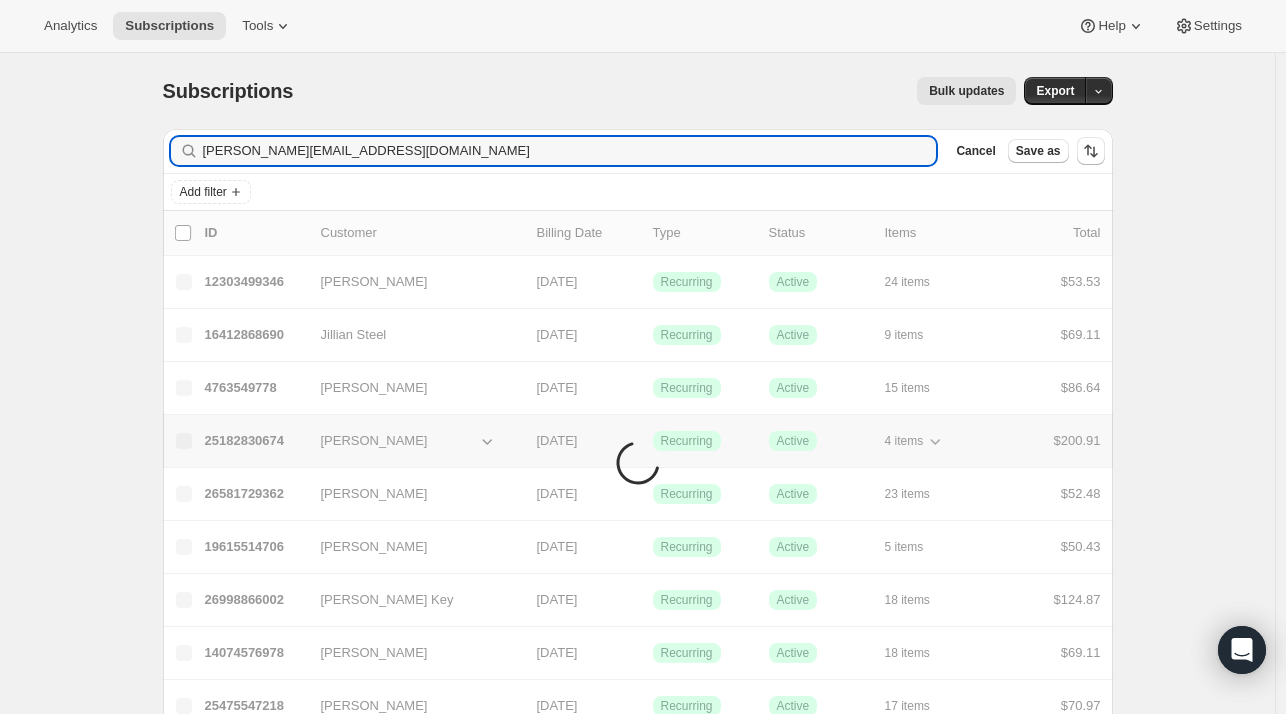 type on "[PERSON_NAME][EMAIL_ADDRESS][DOMAIN_NAME]" 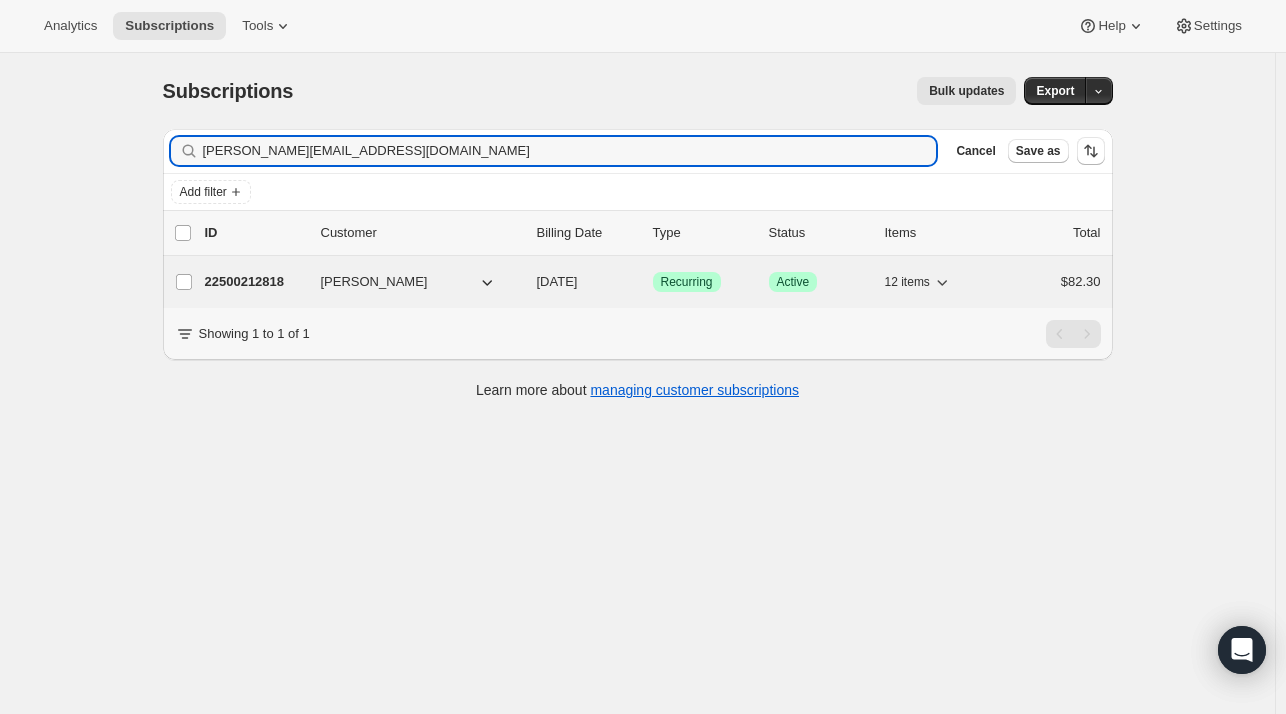 click on "[PERSON_NAME]" at bounding box center [374, 282] 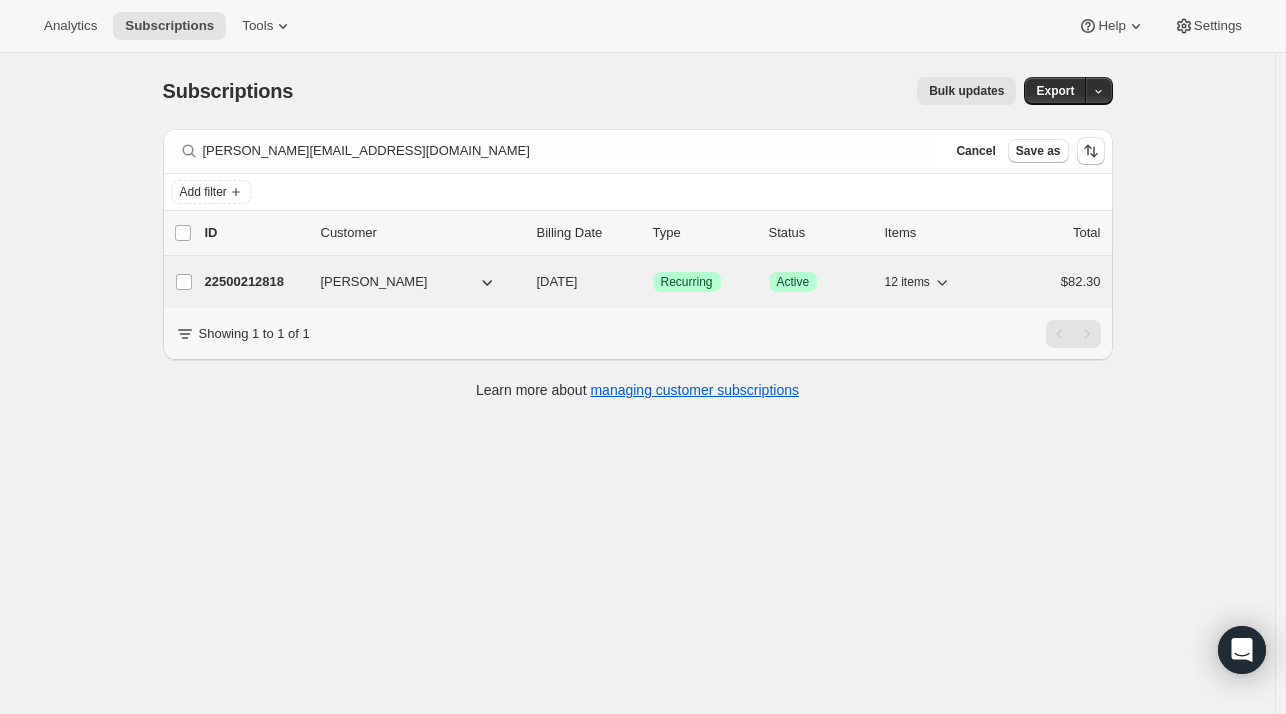 click on "[PERSON_NAME]" at bounding box center (374, 282) 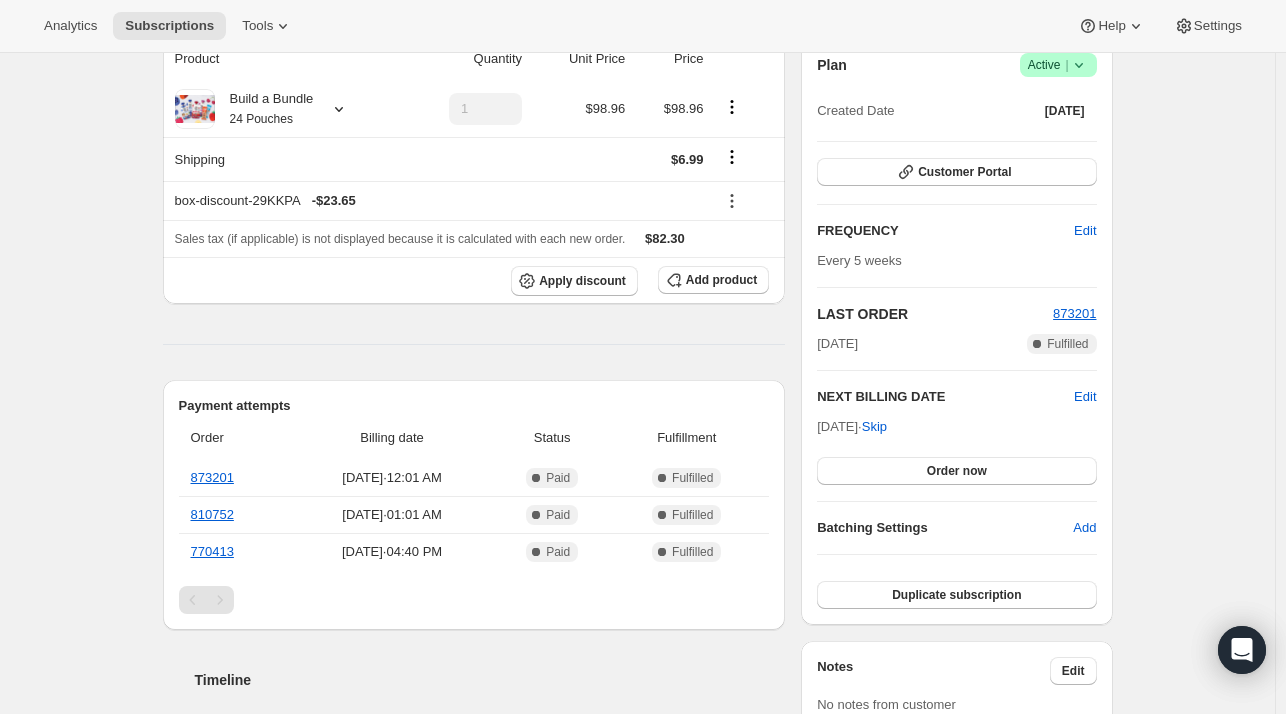 scroll, scrollTop: 0, scrollLeft: 0, axis: both 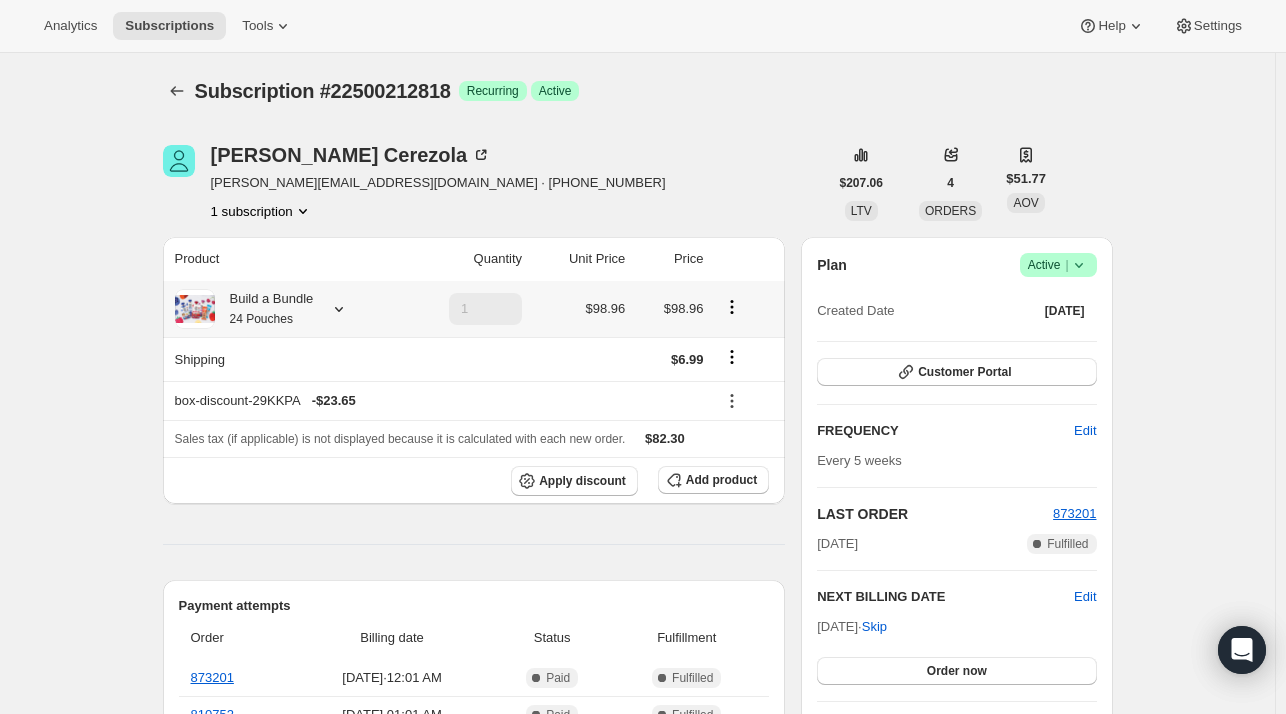 click 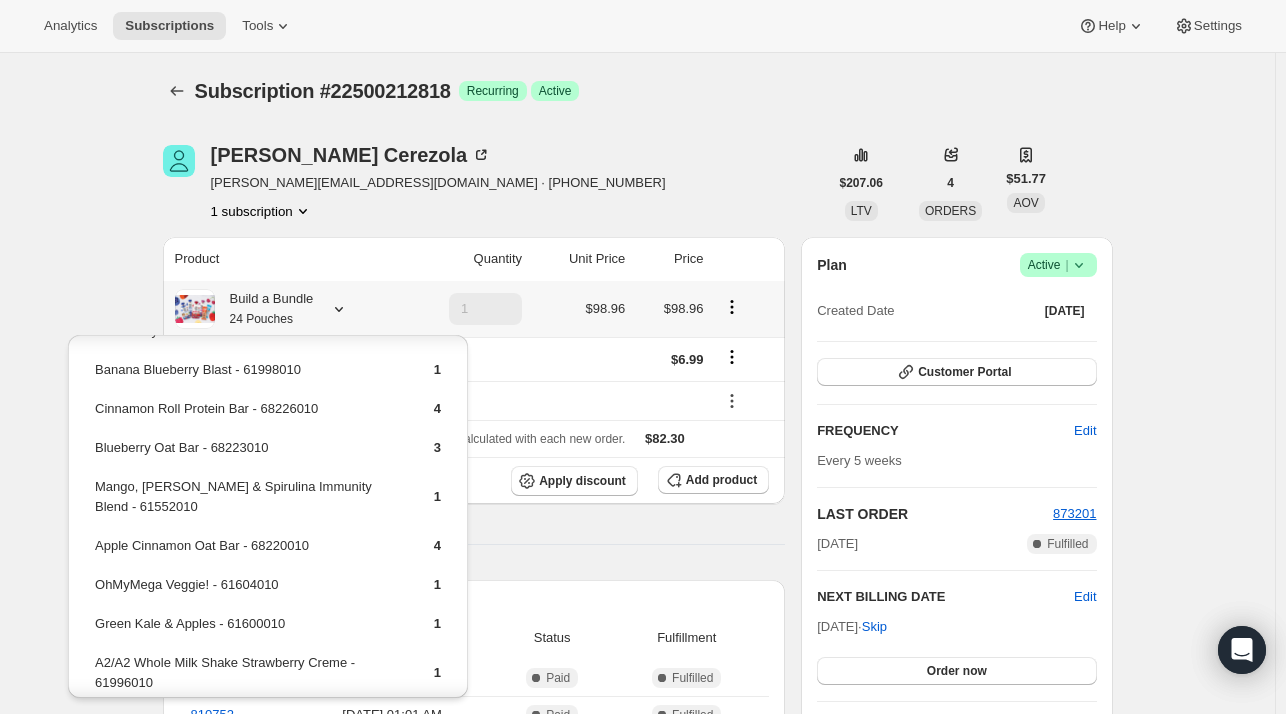 scroll, scrollTop: 200, scrollLeft: 0, axis: vertical 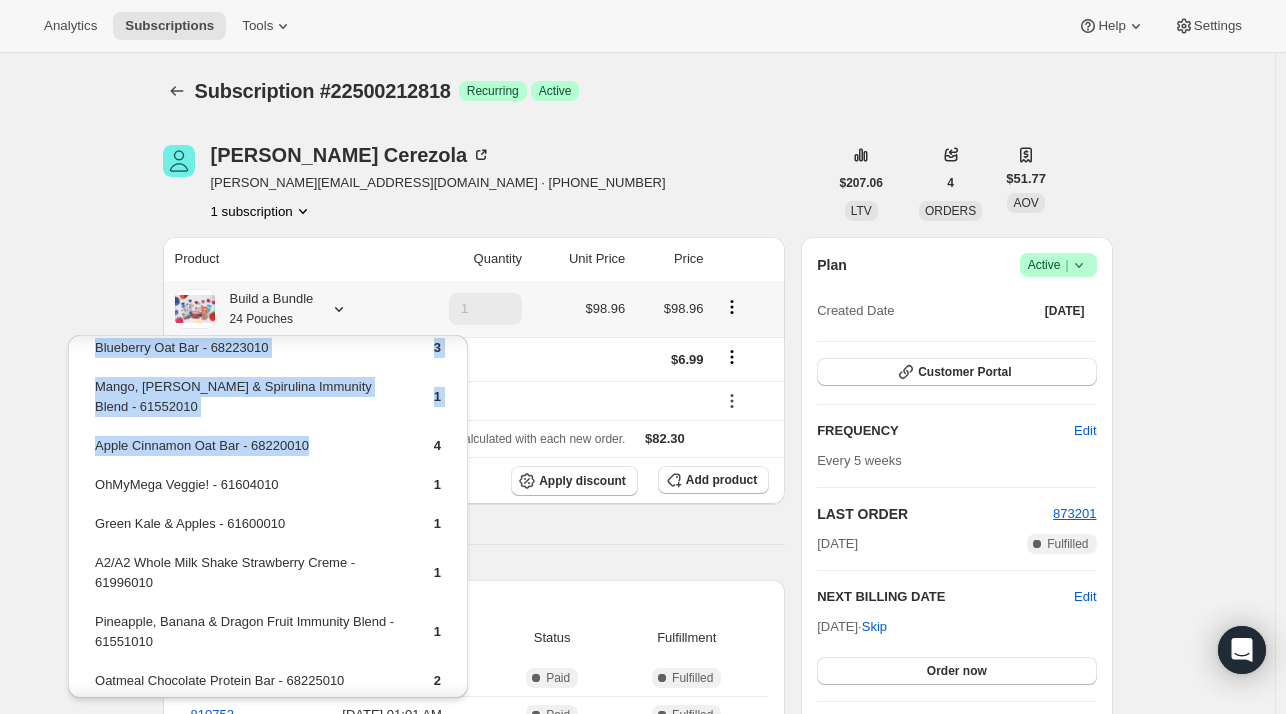 drag, startPoint x: 155, startPoint y: 422, endPoint x: 108, endPoint y: 449, distance: 54.20332 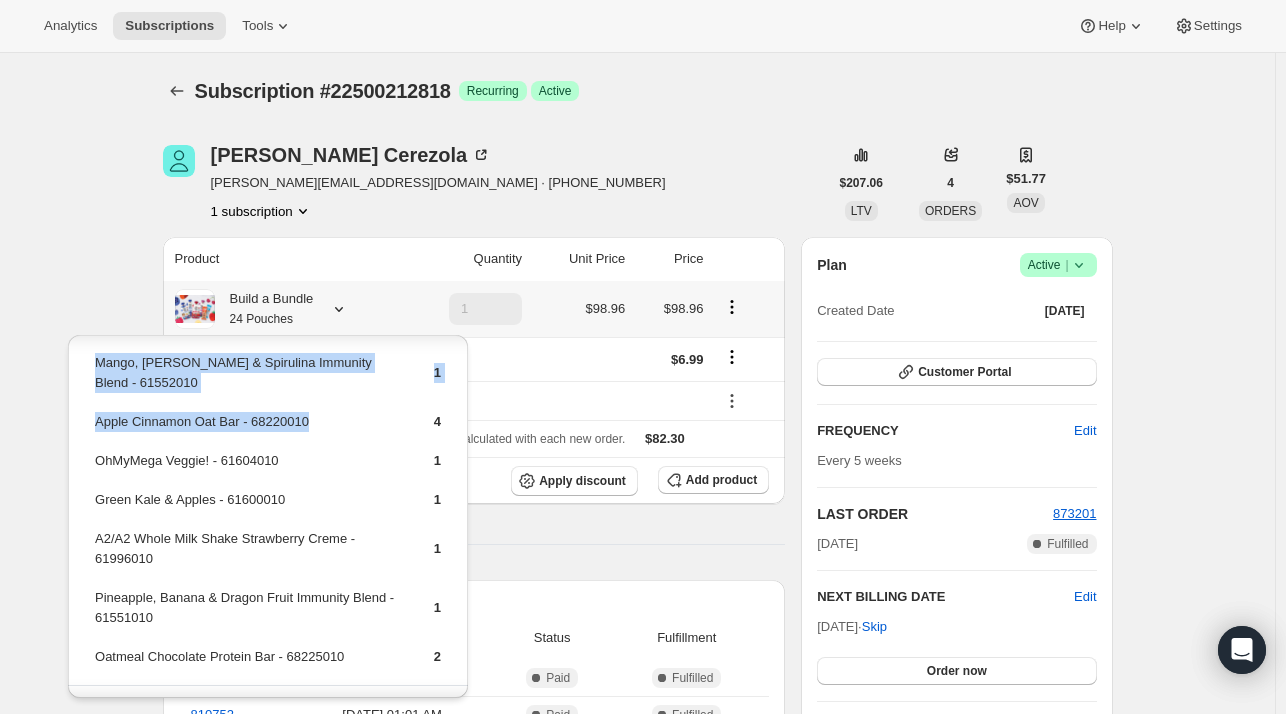 scroll, scrollTop: 248, scrollLeft: 0, axis: vertical 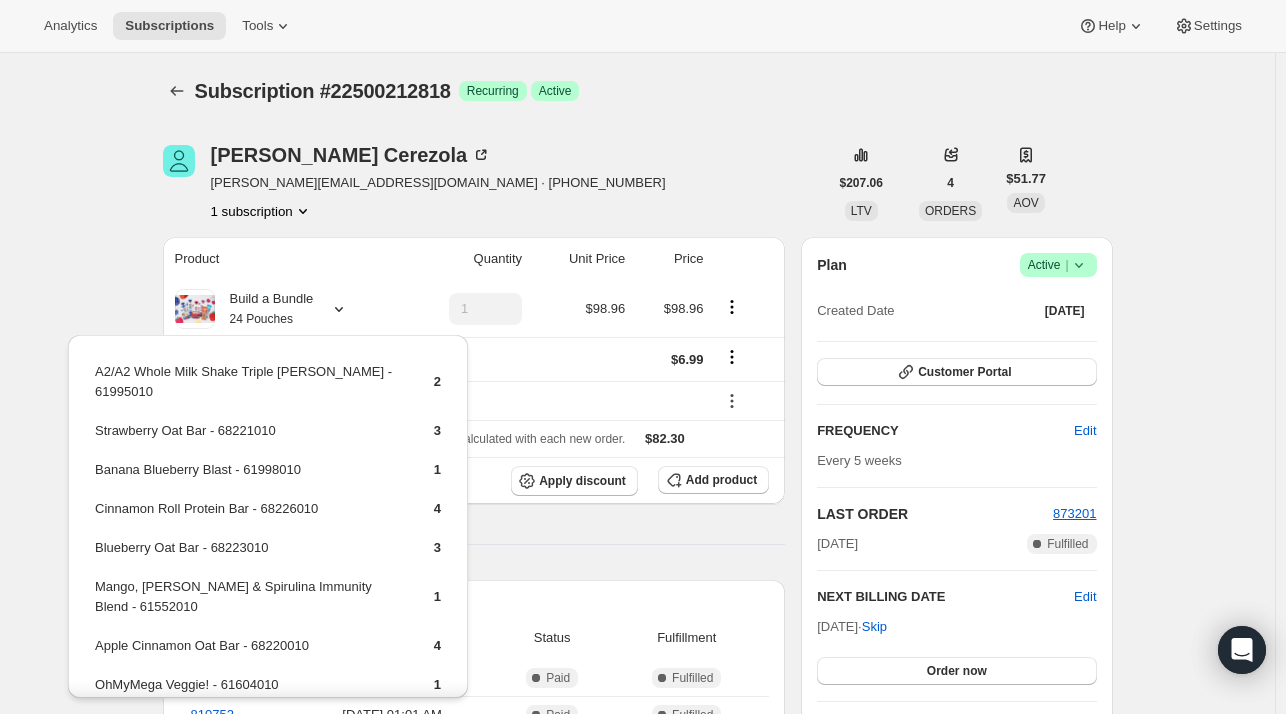 drag, startPoint x: 120, startPoint y: 285, endPoint x: 207, endPoint y: 310, distance: 90.52071 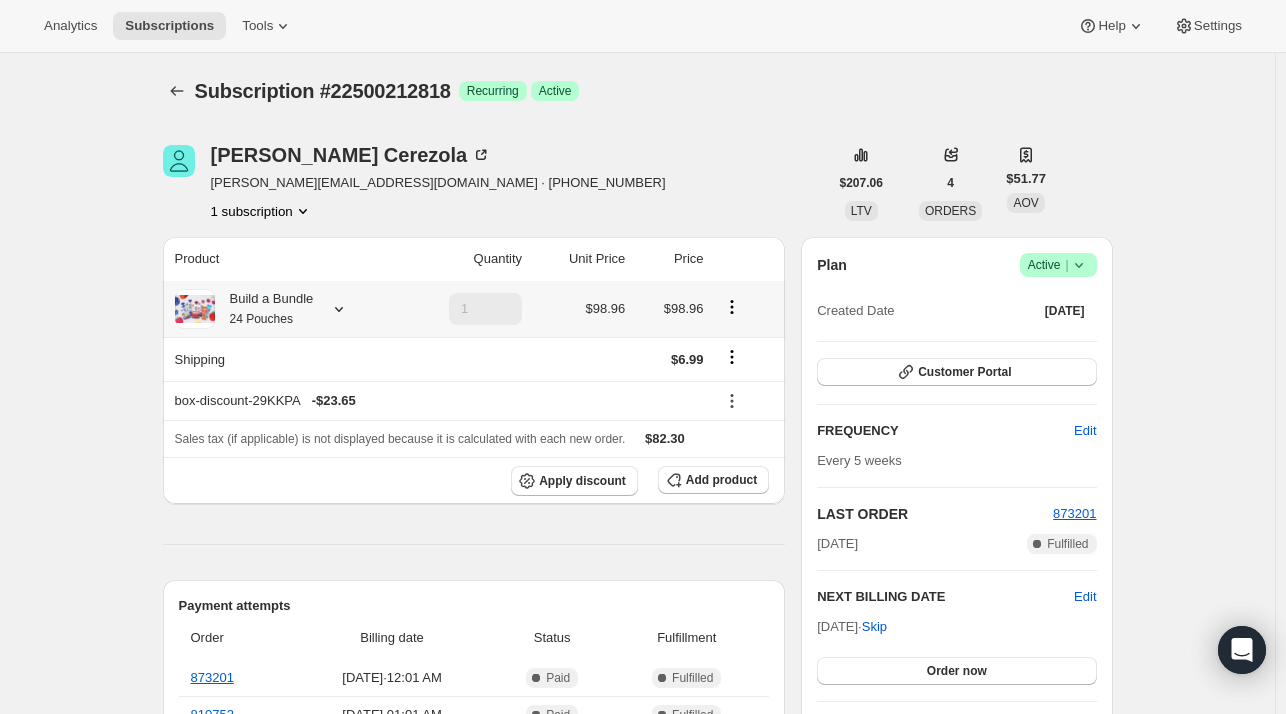 click 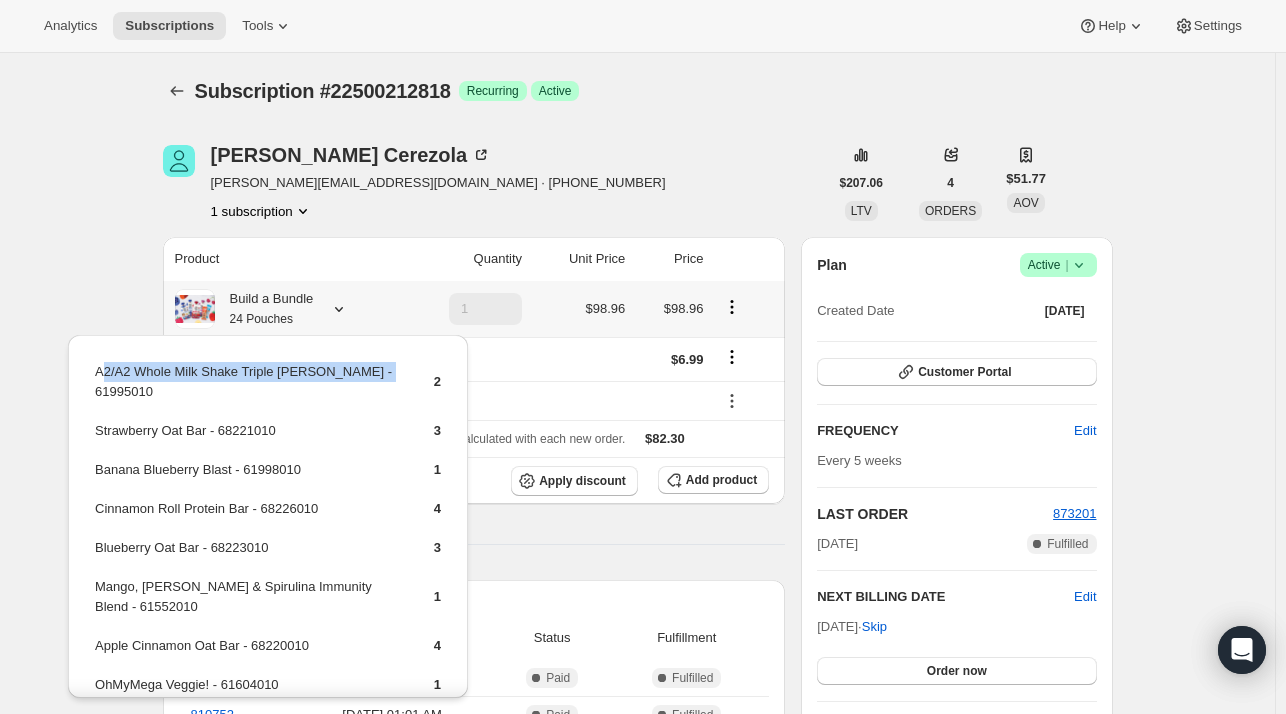 drag, startPoint x: 269, startPoint y: 373, endPoint x: 103, endPoint y: 379, distance: 166.1084 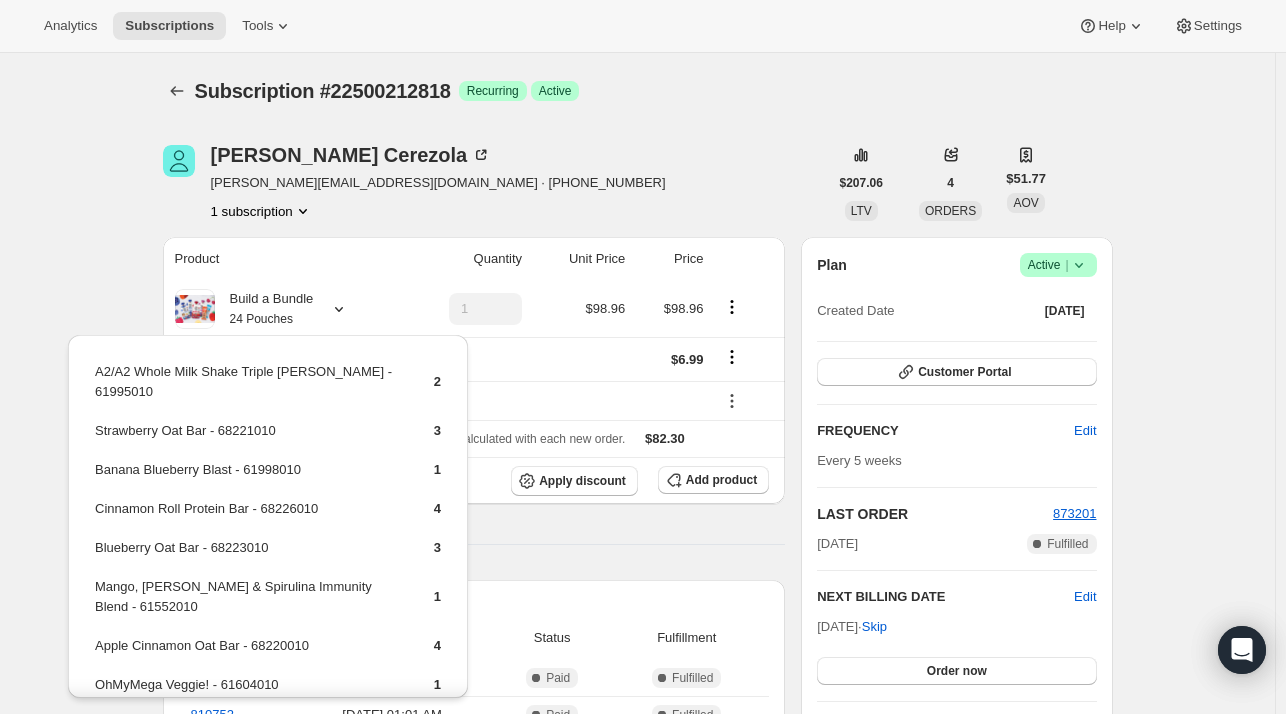 drag, startPoint x: 108, startPoint y: 237, endPoint x: 157, endPoint y: 257, distance: 52.924473 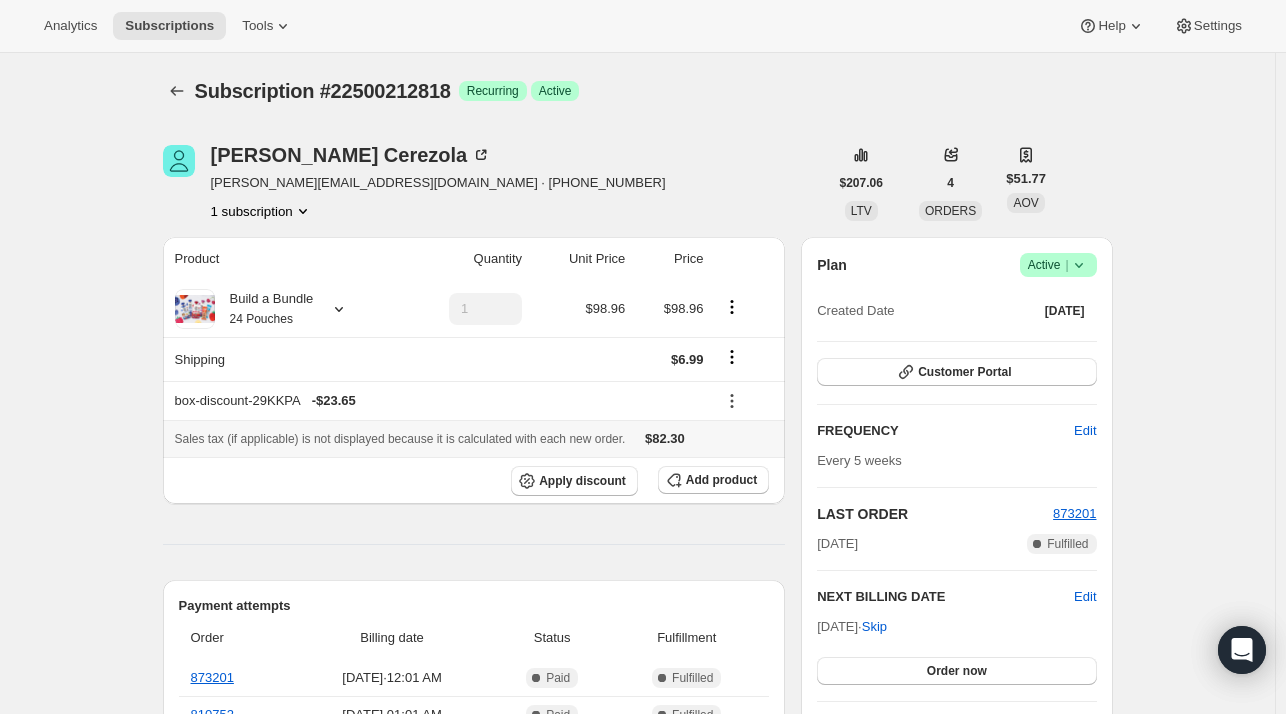 scroll, scrollTop: 100, scrollLeft: 0, axis: vertical 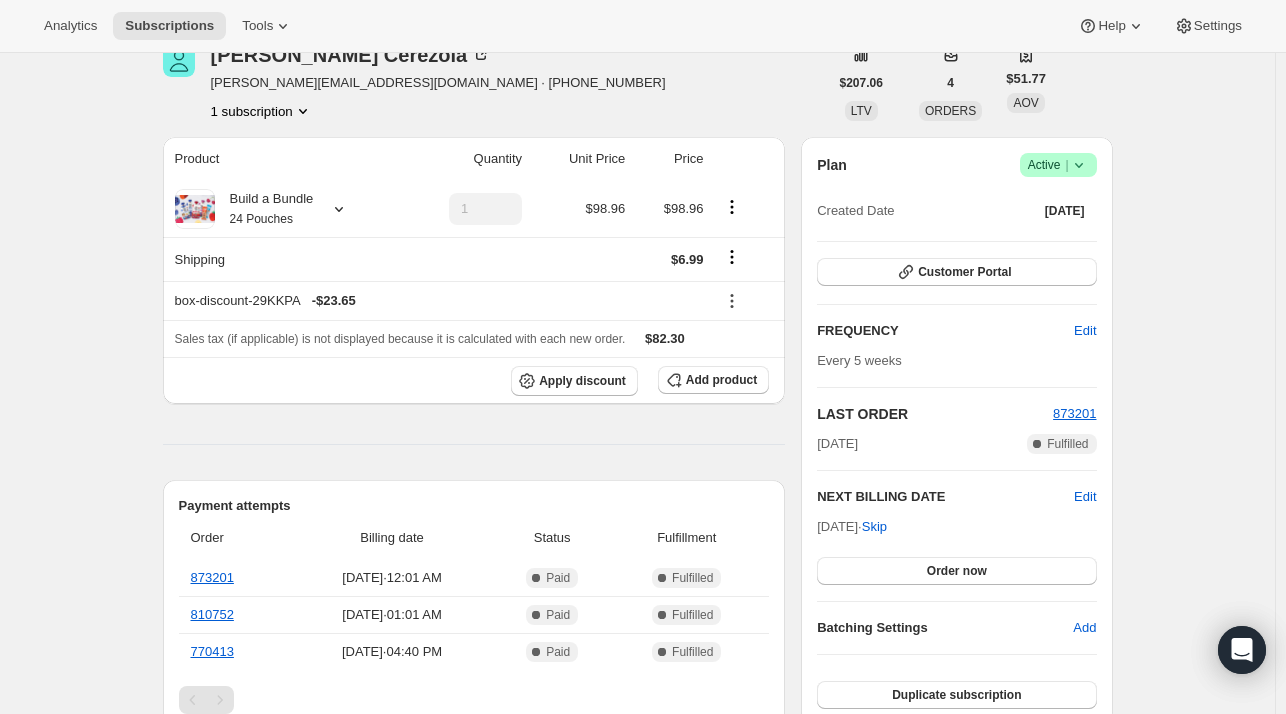 click on "Product Quantity Unit Price Price Build a Bundle 24 Pouches 1 $98.96 $98.96 Shipping $6.99 box-discount-29KKPA   - $23.65 Sales tax (if applicable) is not displayed because it is calculated with each new order.   $82.30 Apply discount Add product Payment attempts Order Billing date Status Fulfillment 873201 [DATE]  ·  12:01 AM  Complete Paid  Complete Fulfilled 810752 [DATE]  ·  01:01 AM  Complete Paid  Complete Fulfilled 770413 [DATE]  ·  04:40 PM  Complete Paid  Complete Fulfilled Timeline [DATE] Order processed successfully.  View order 12:01 AM Mixed [PERSON_NAME] Coconut Milk Yogurt Alternative (REWARD) (one-time) removed from subscription via Awtomic application.  12:22 AM [DATE] Shipping rate updated from  5.99 USD  to  6.99 USD  via  Awtomic application .  View bulk process 06:02 AM Subscription reminder email sent via Awtomic email, Klaviyo, Attentive. 12:08 AM [DATE] 1 Mixed [PERSON_NAME] Coconut Milk Yogurt Alternative (REWARD) added to subscription via Awtomic Moments." at bounding box center [474, 1001] 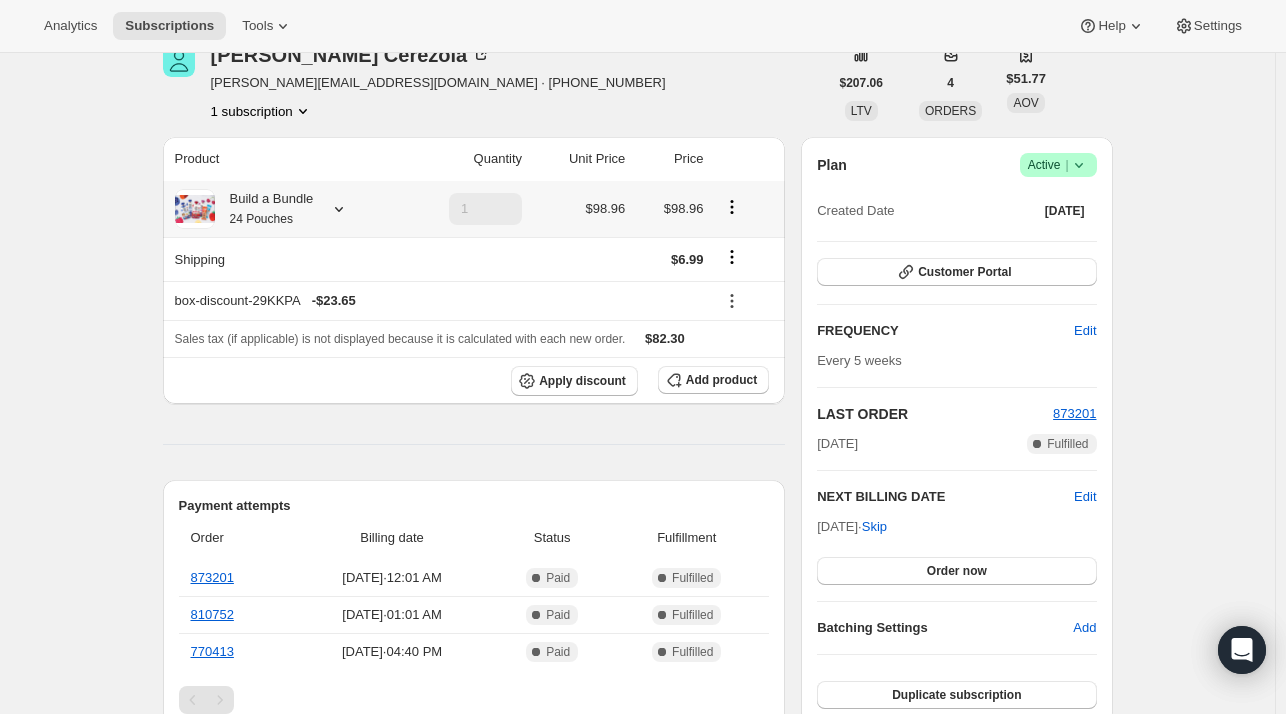 click 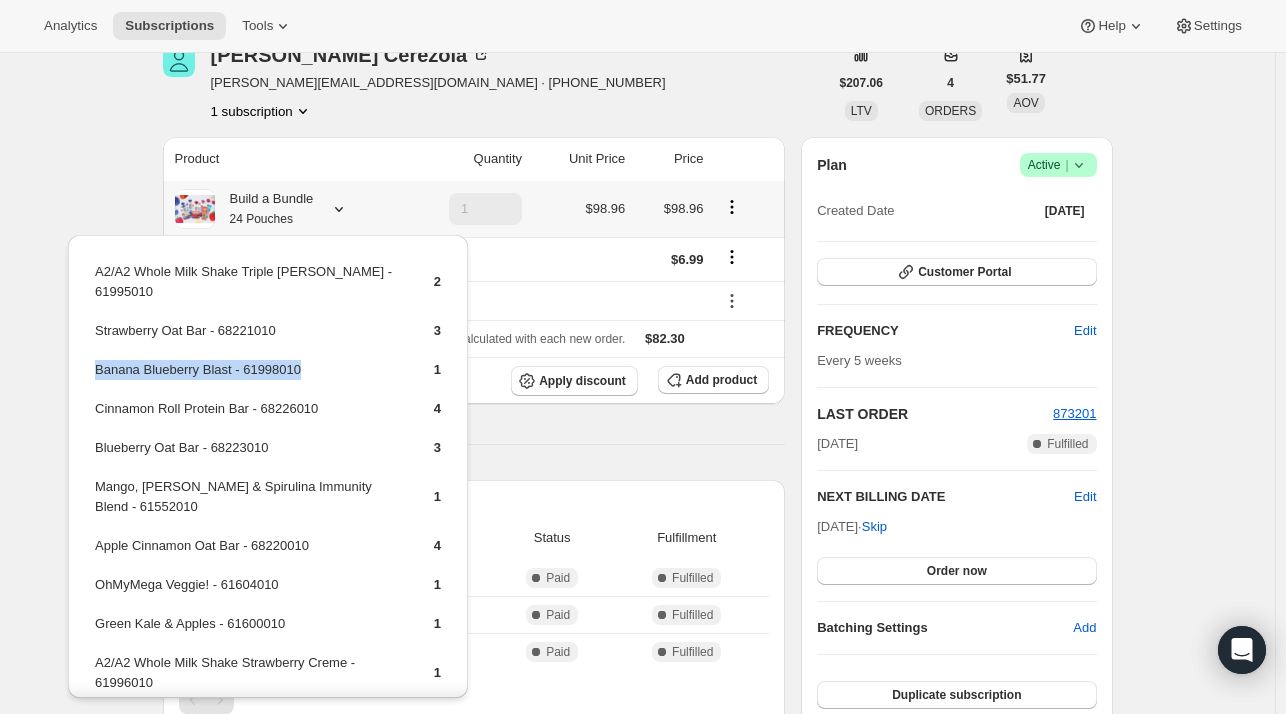 drag, startPoint x: 185, startPoint y: 353, endPoint x: 96, endPoint y: 347, distance: 89.20202 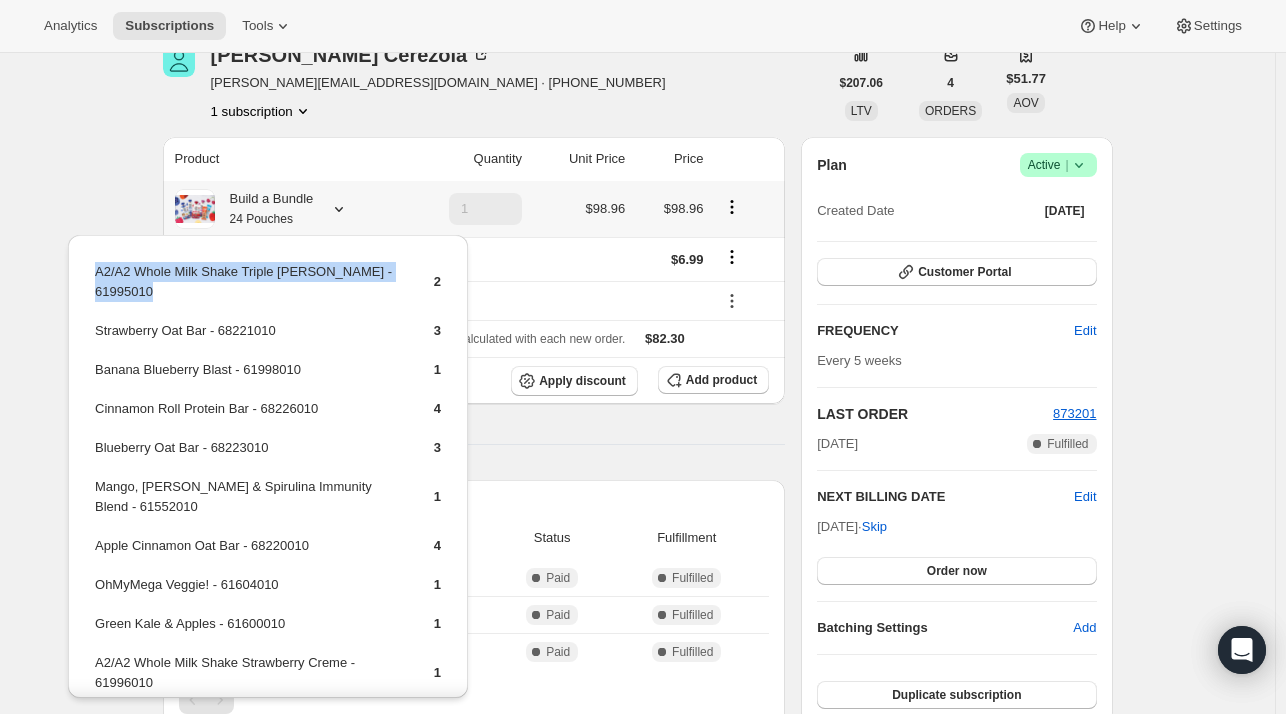 drag, startPoint x: 299, startPoint y: 265, endPoint x: 98, endPoint y: 261, distance: 201.0398 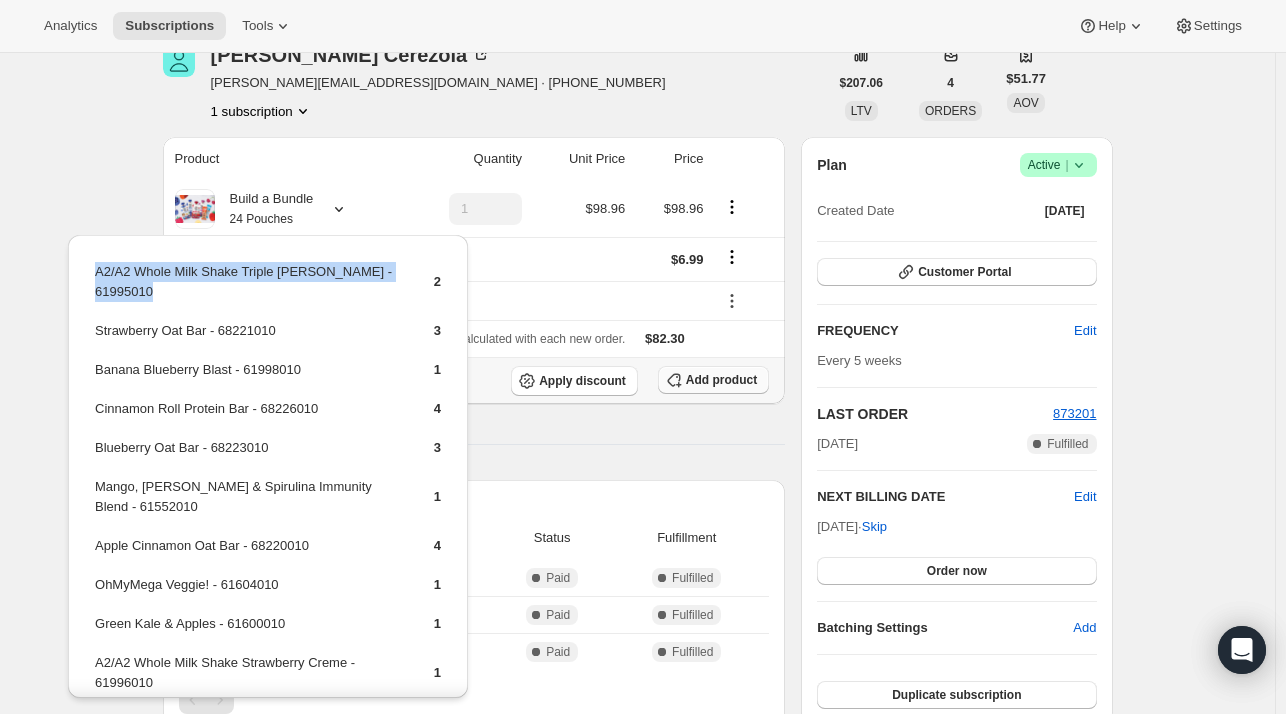 click on "Add product" at bounding box center (721, 380) 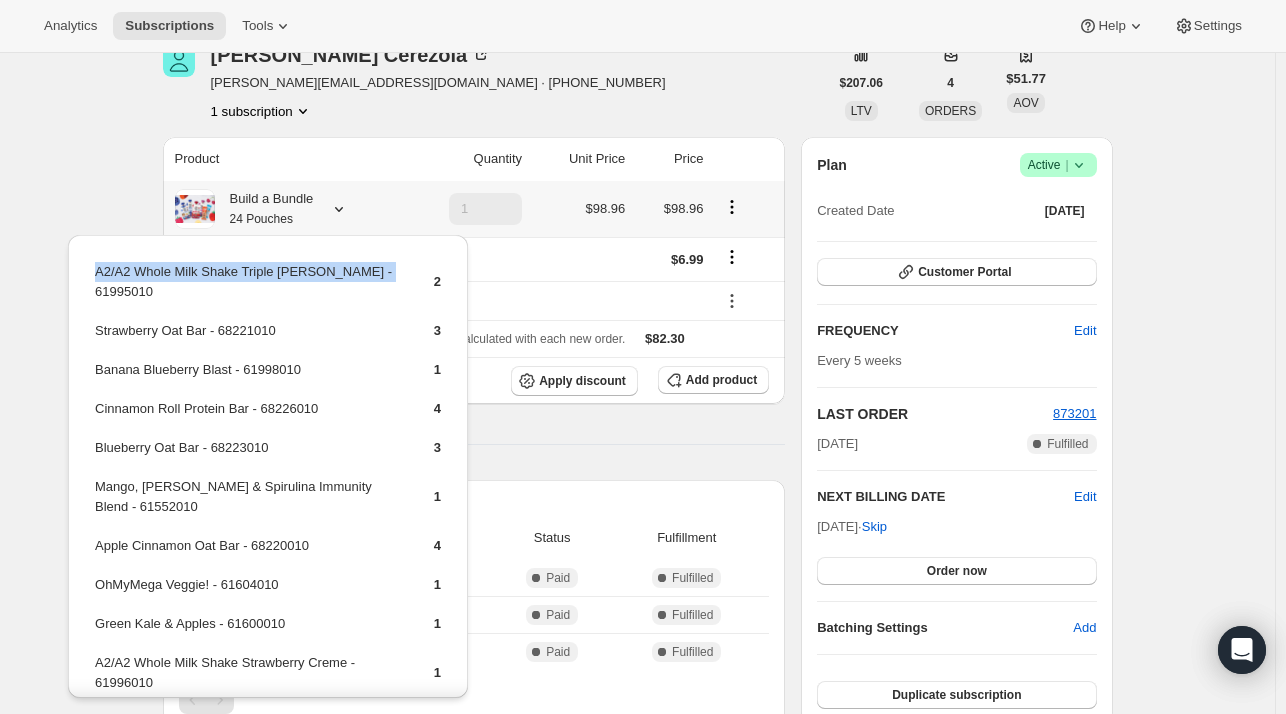 drag, startPoint x: 386, startPoint y: 263, endPoint x: 98, endPoint y: 303, distance: 290.7645 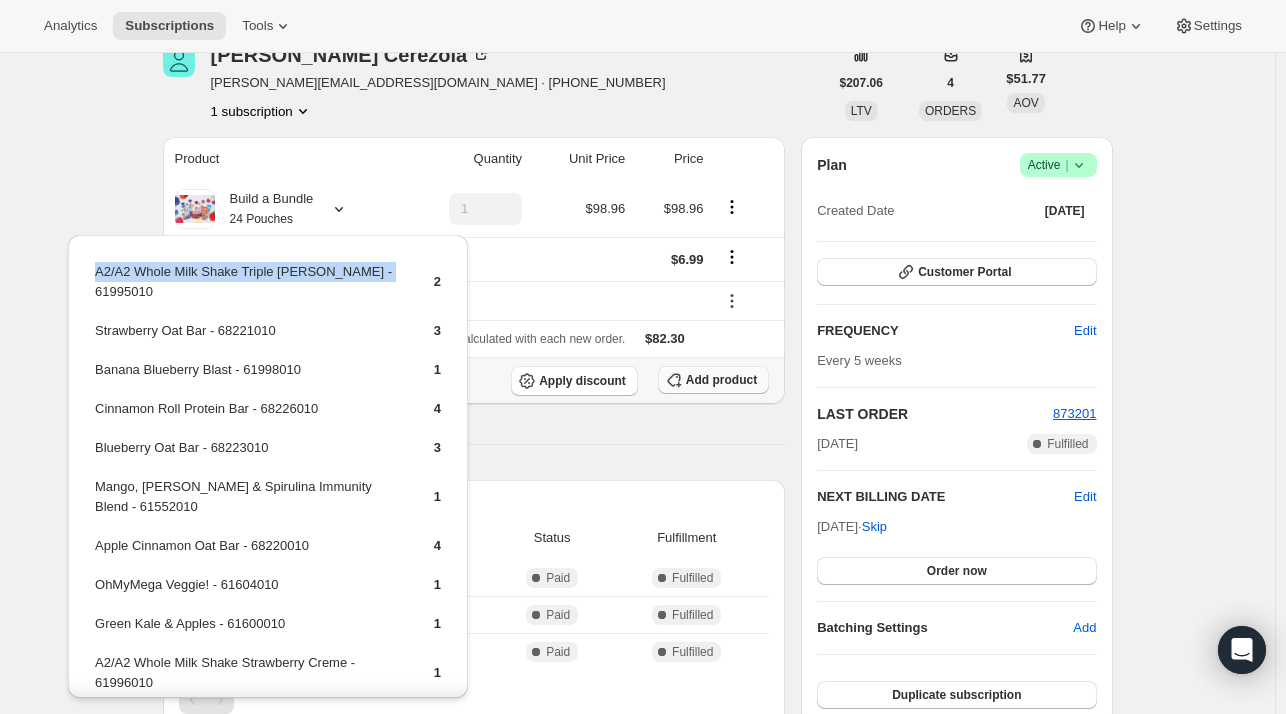 click on "Add product" at bounding box center (713, 380) 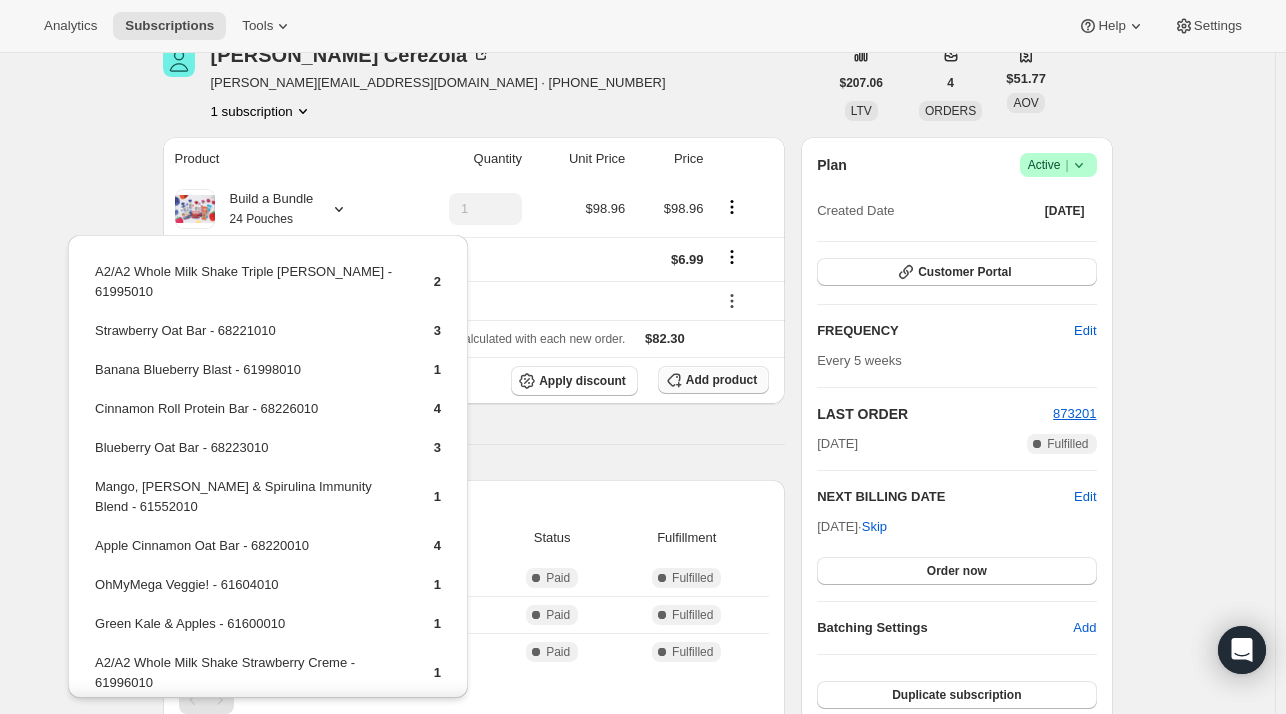 scroll, scrollTop: 100, scrollLeft: 0, axis: vertical 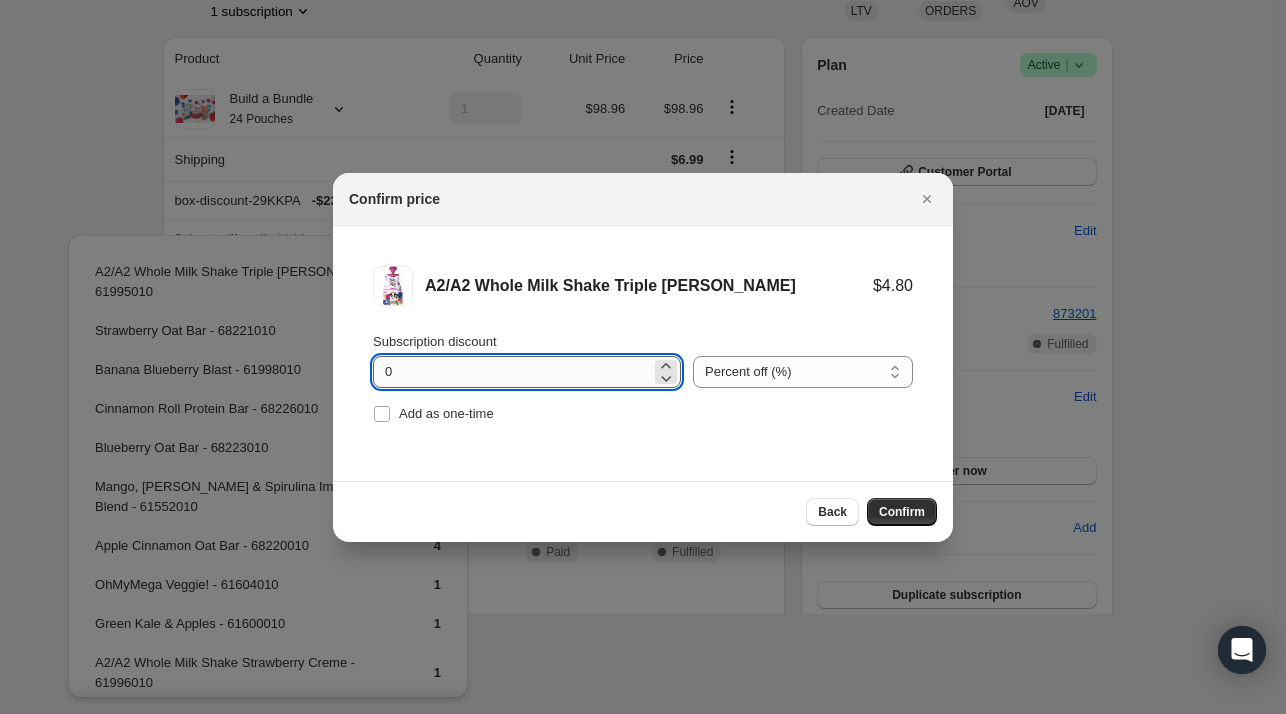 click on "0" at bounding box center (512, 372) 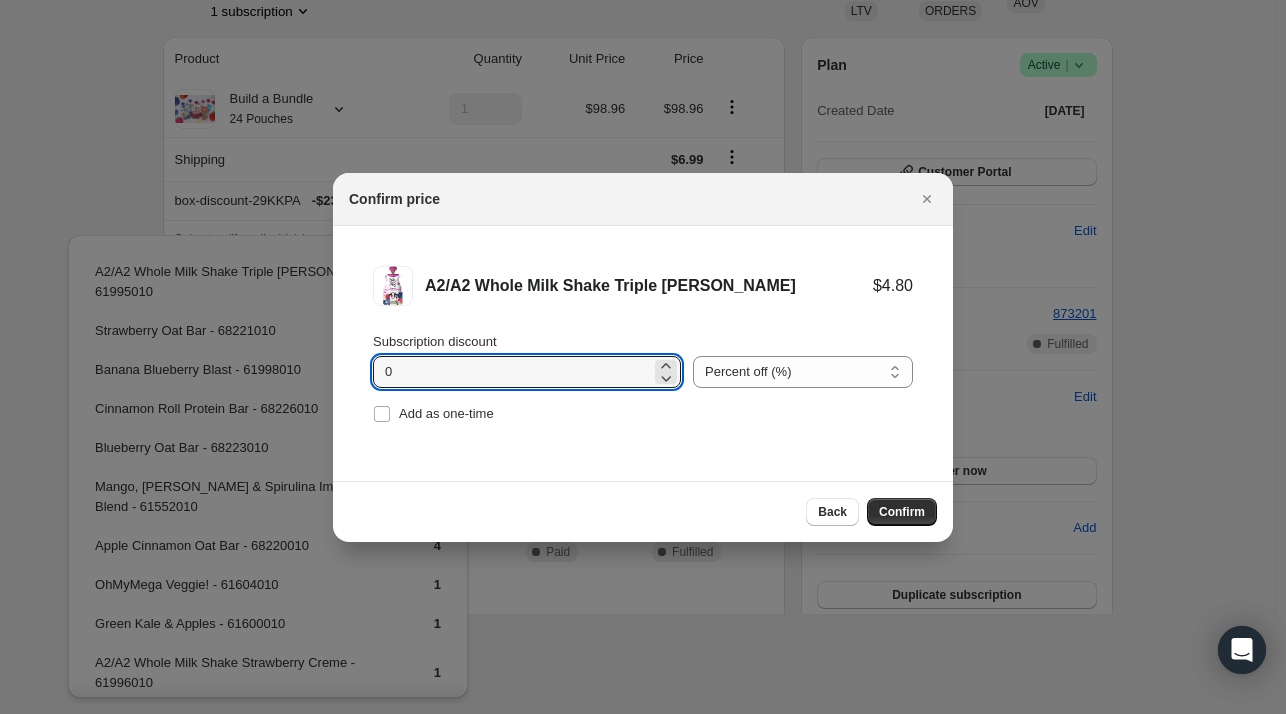 scroll, scrollTop: 0, scrollLeft: 0, axis: both 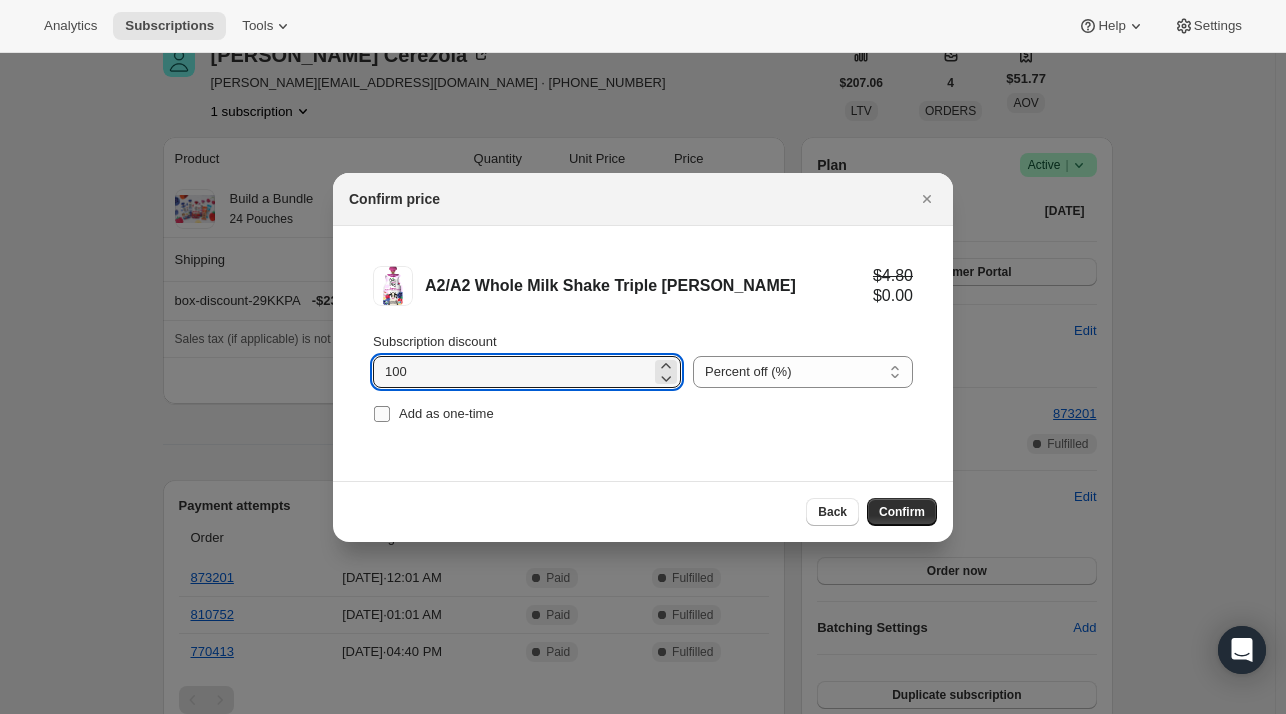 type on "100" 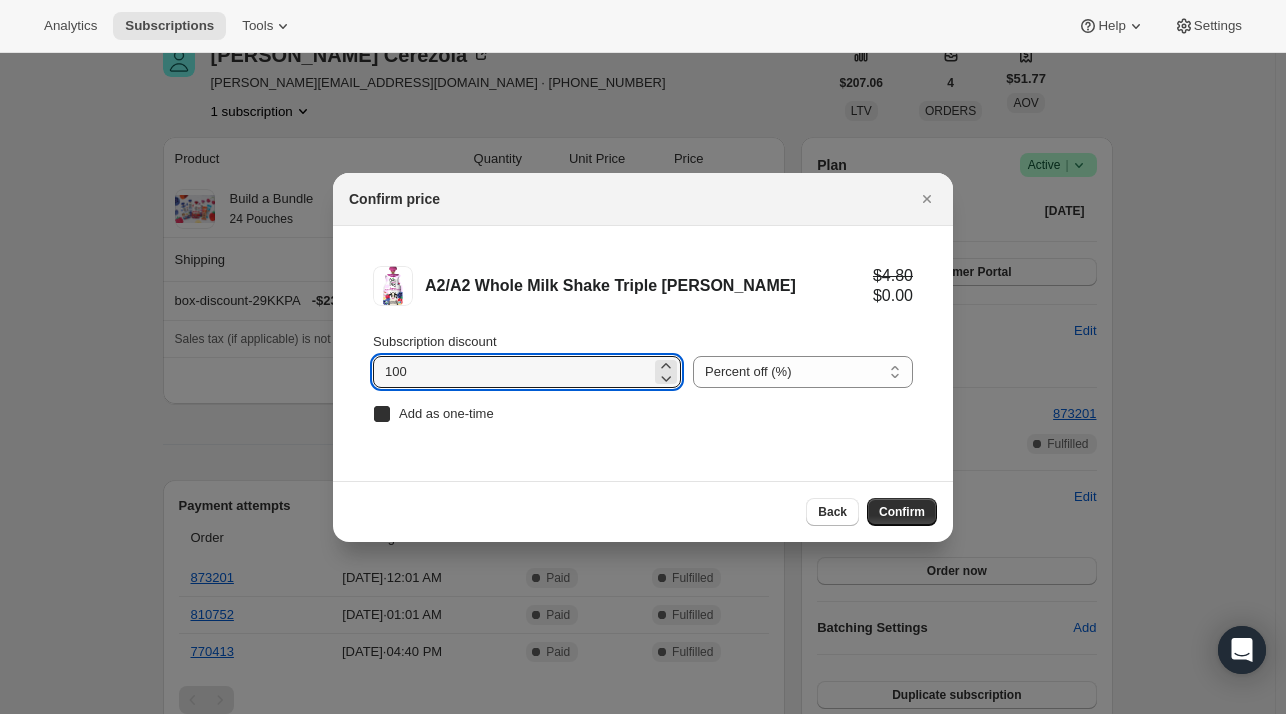 checkbox on "true" 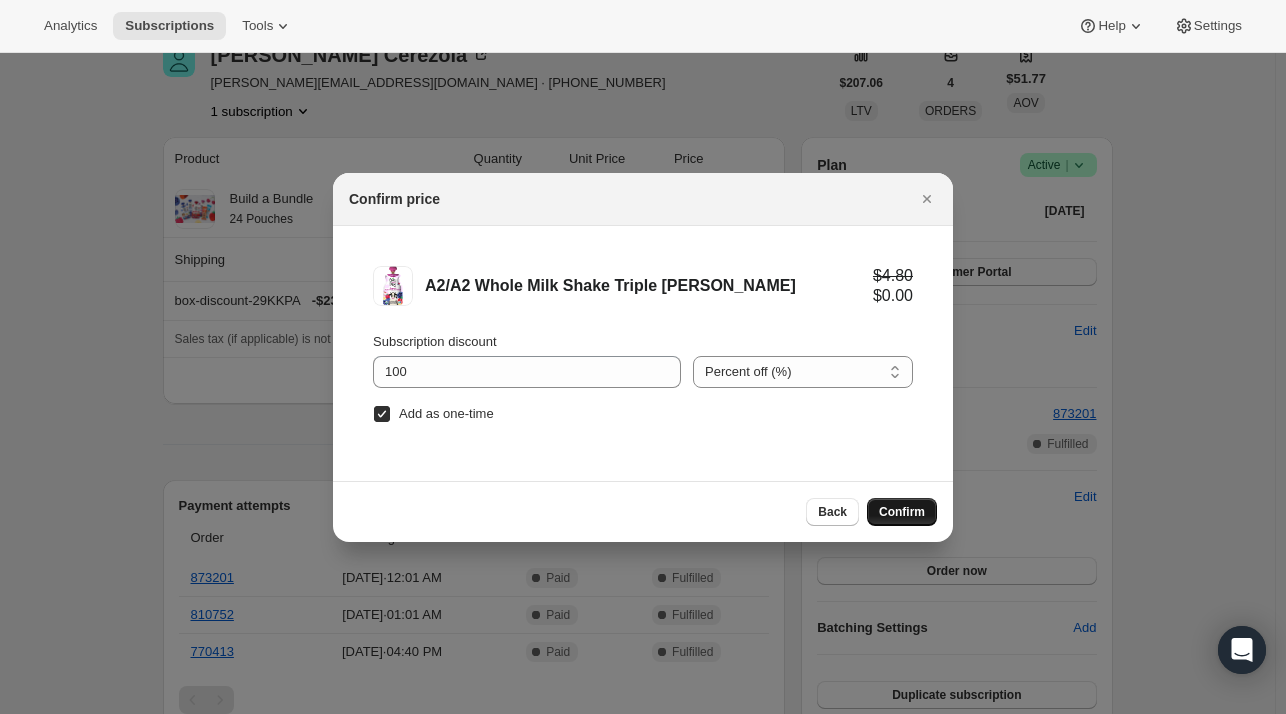 click on "Confirm" at bounding box center [902, 512] 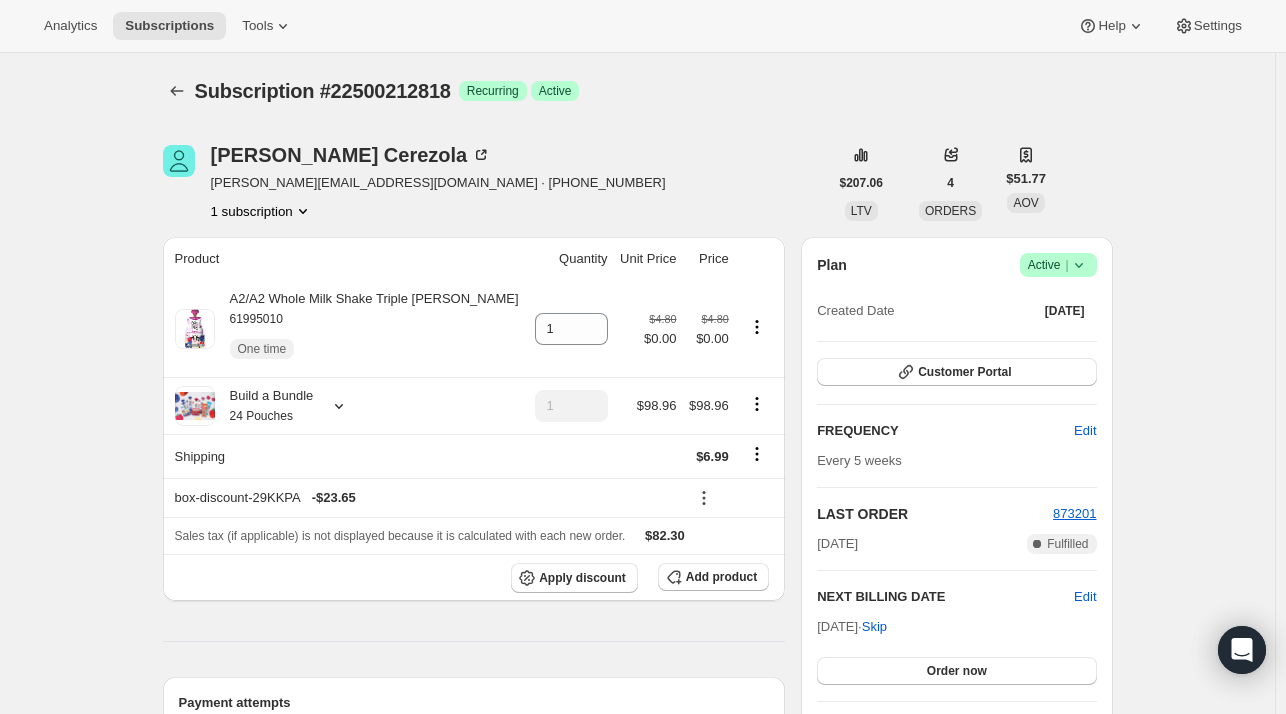 scroll, scrollTop: 100, scrollLeft: 0, axis: vertical 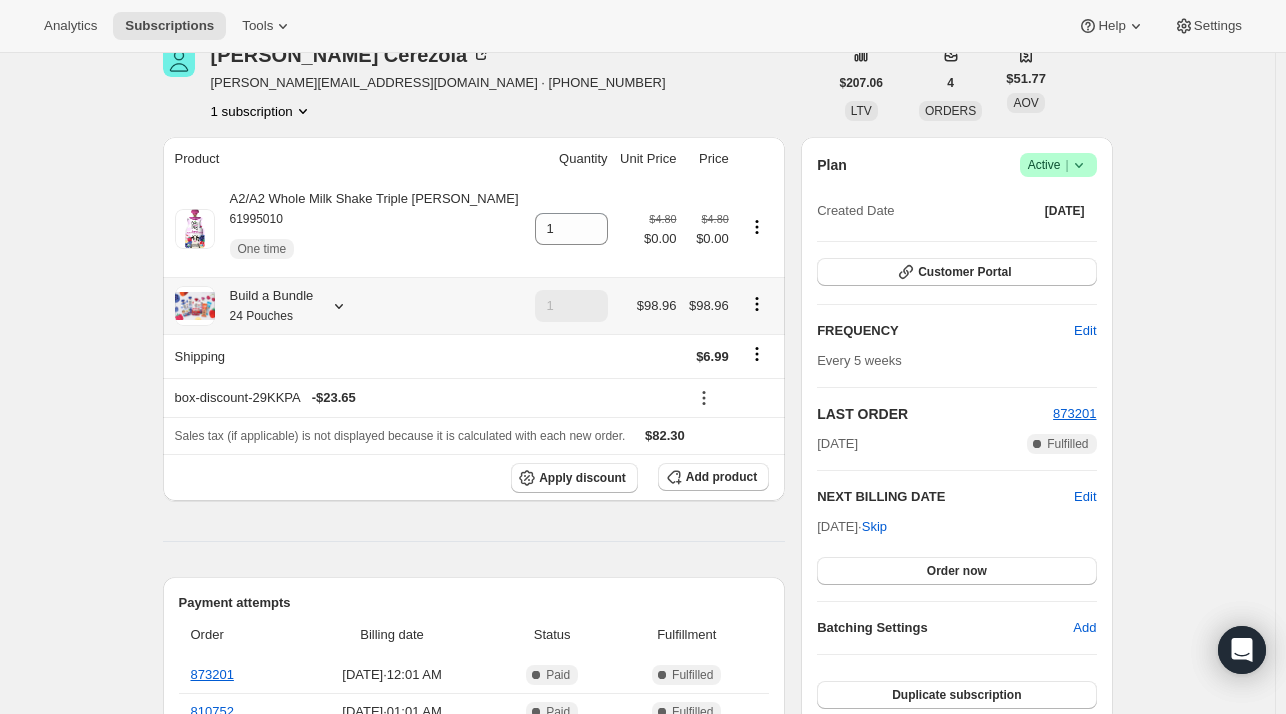 click 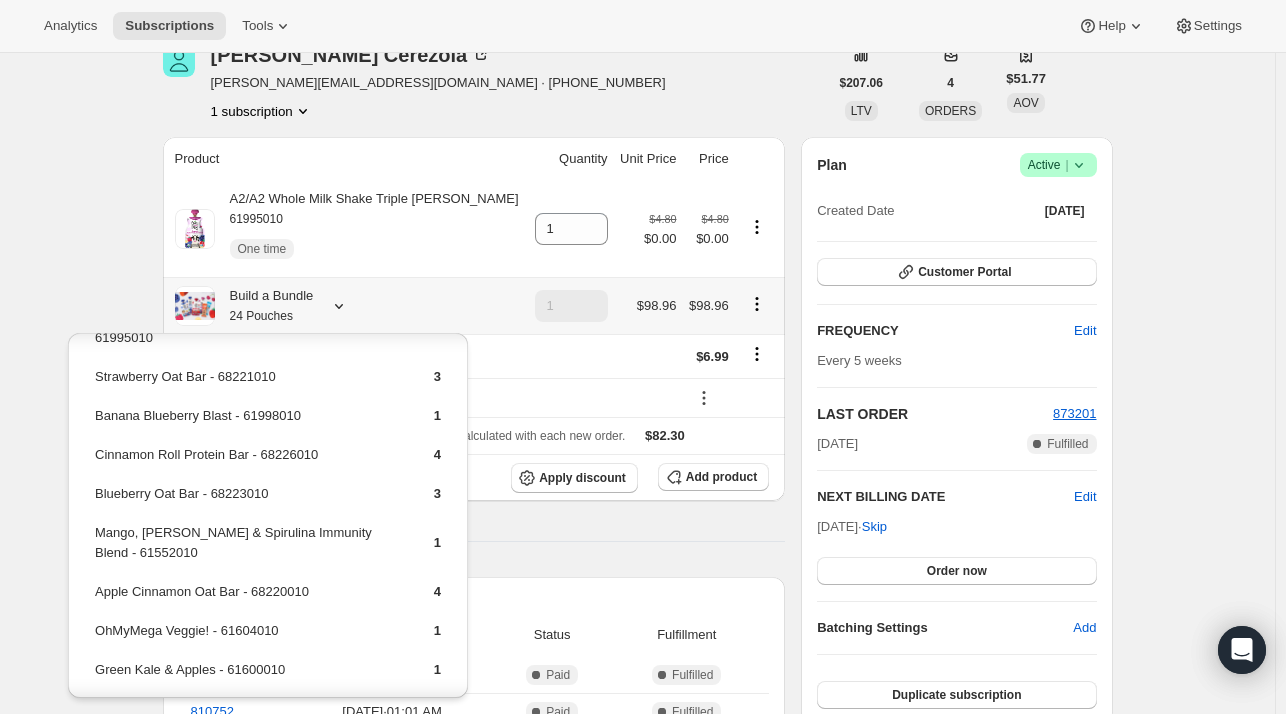 scroll, scrollTop: 100, scrollLeft: 0, axis: vertical 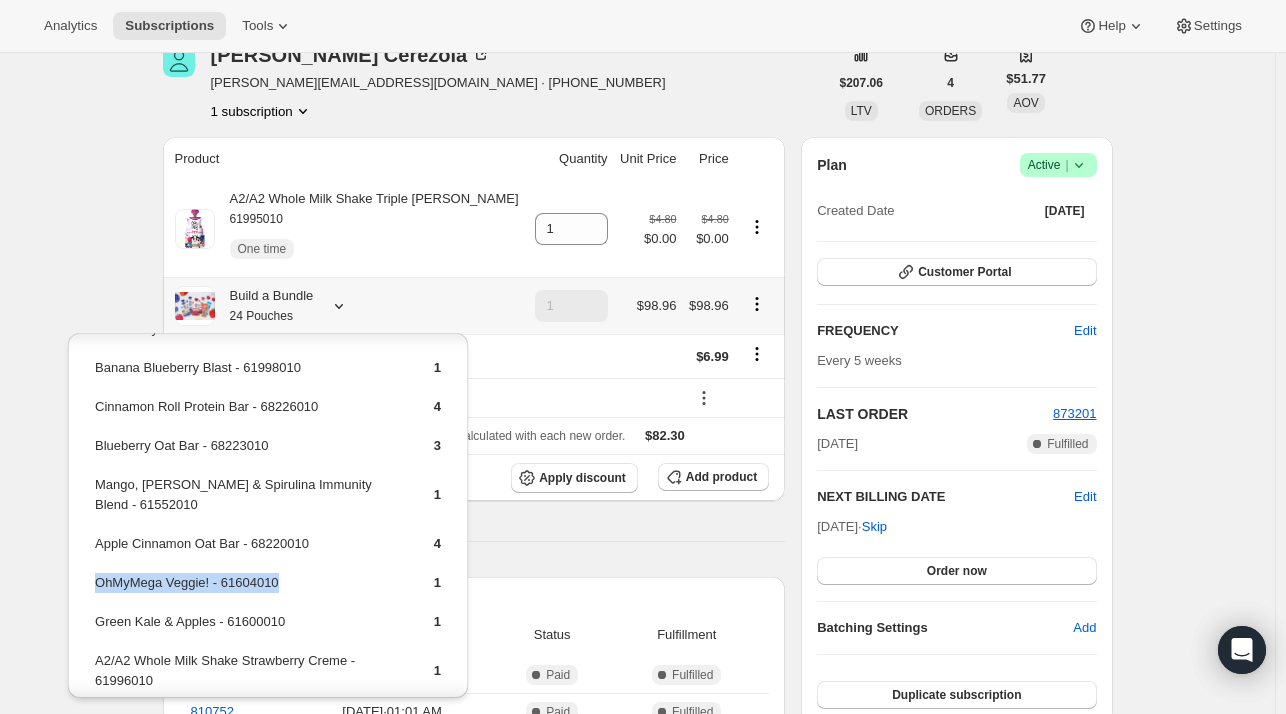 drag, startPoint x: 305, startPoint y: 559, endPoint x: 95, endPoint y: 564, distance: 210.05951 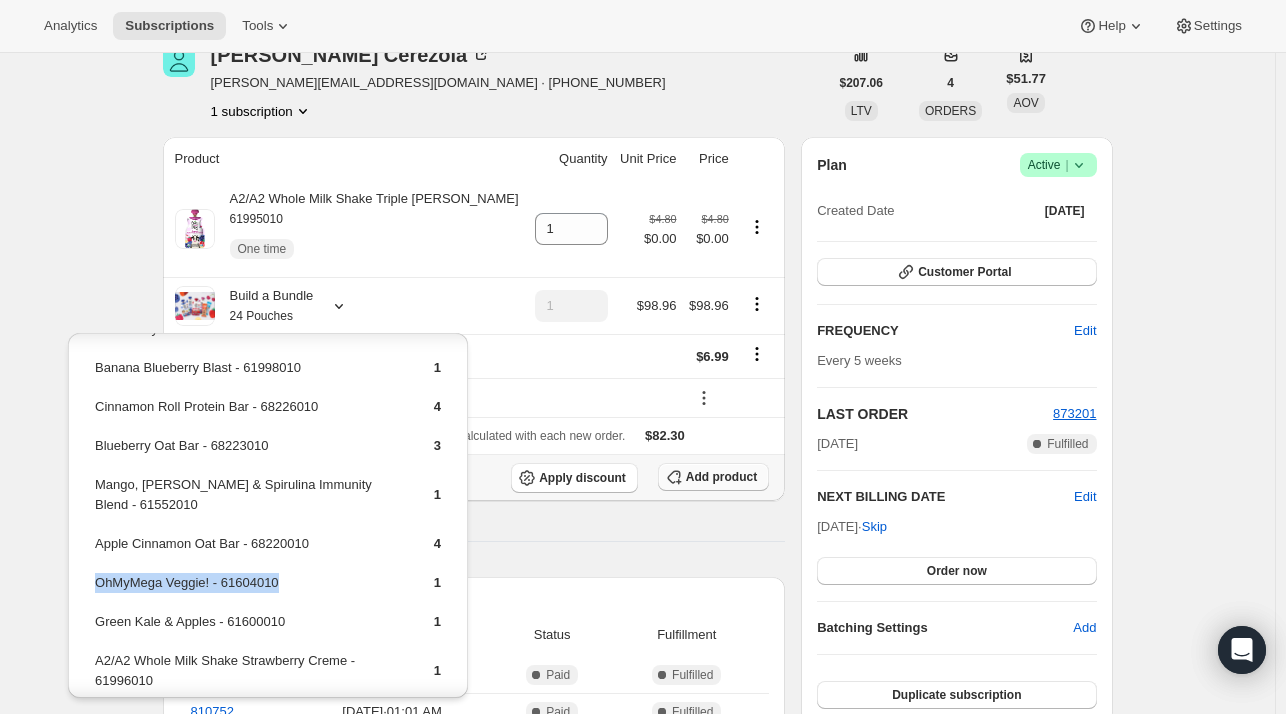 click on "Add product" at bounding box center (721, 477) 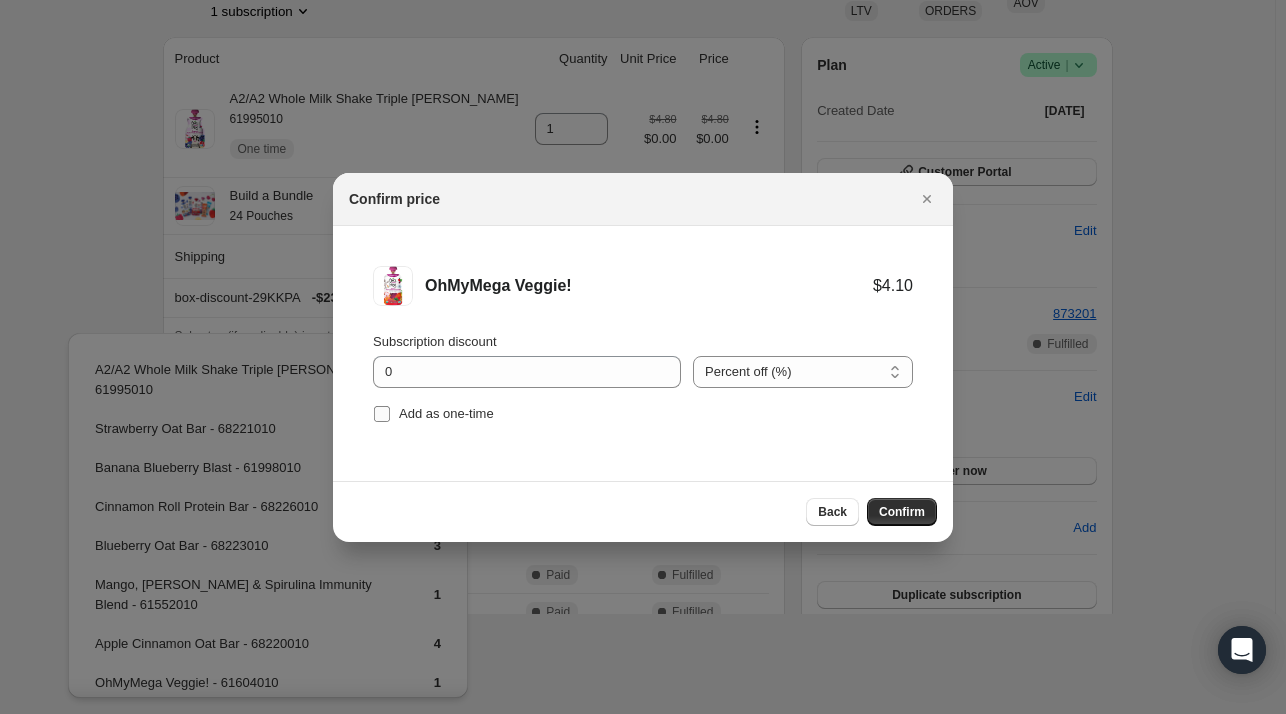 click on "Add as one-time" at bounding box center [446, 413] 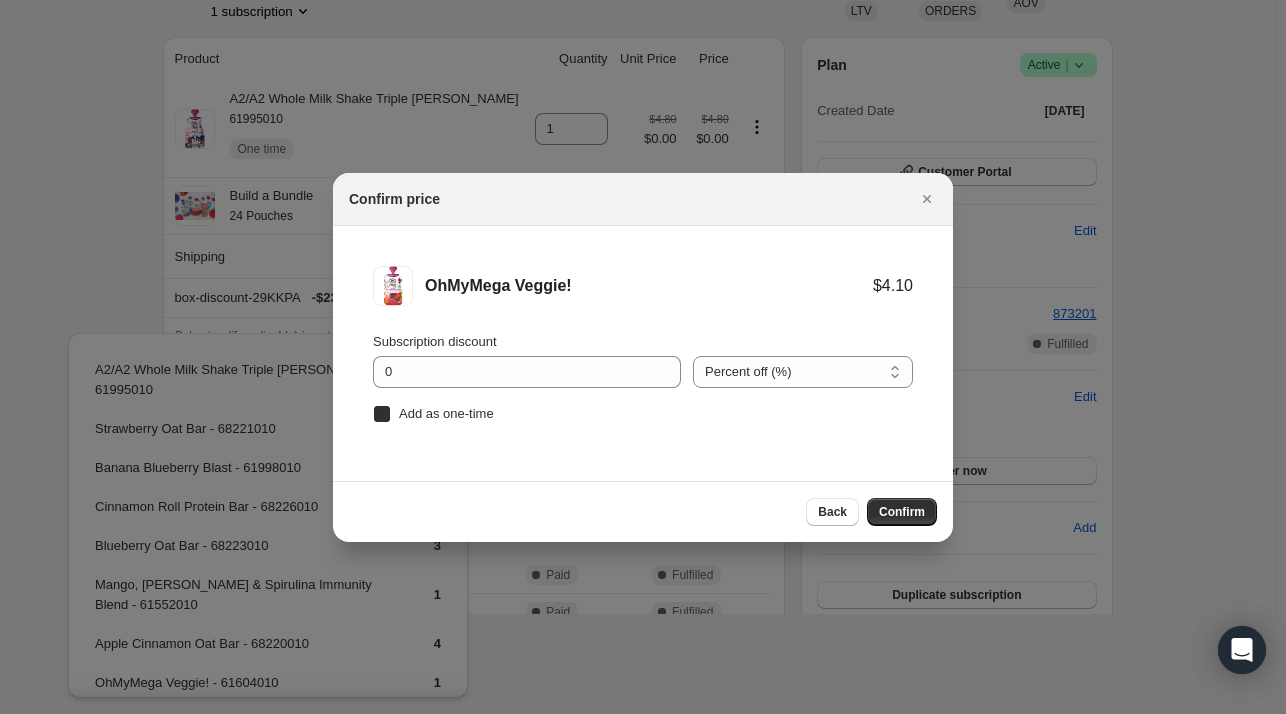 scroll, scrollTop: 0, scrollLeft: 0, axis: both 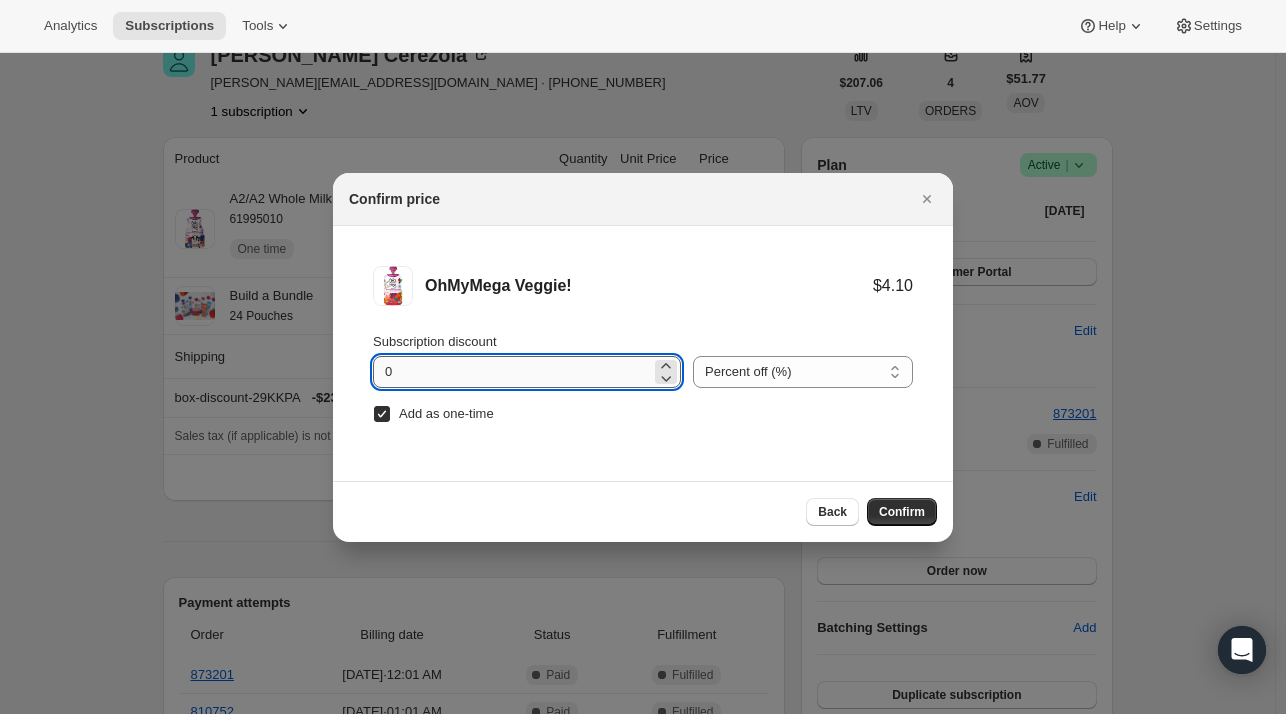 click on "0" at bounding box center [512, 372] 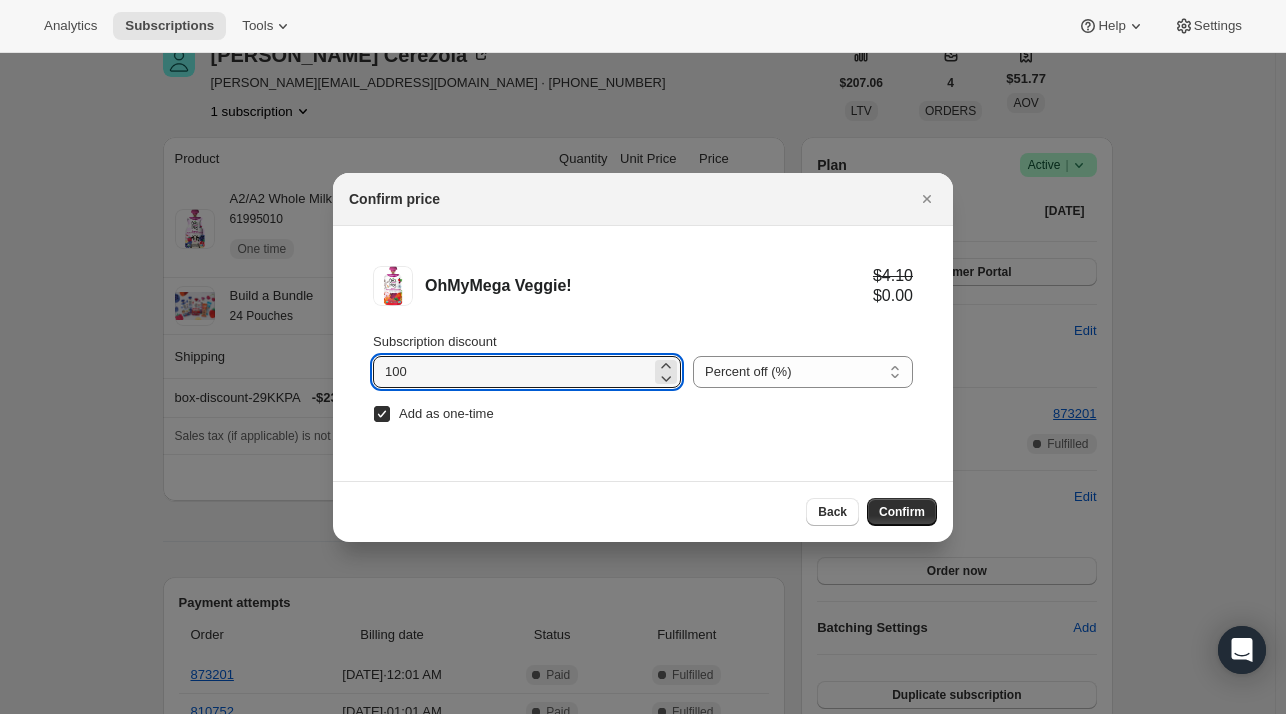 type on "100" 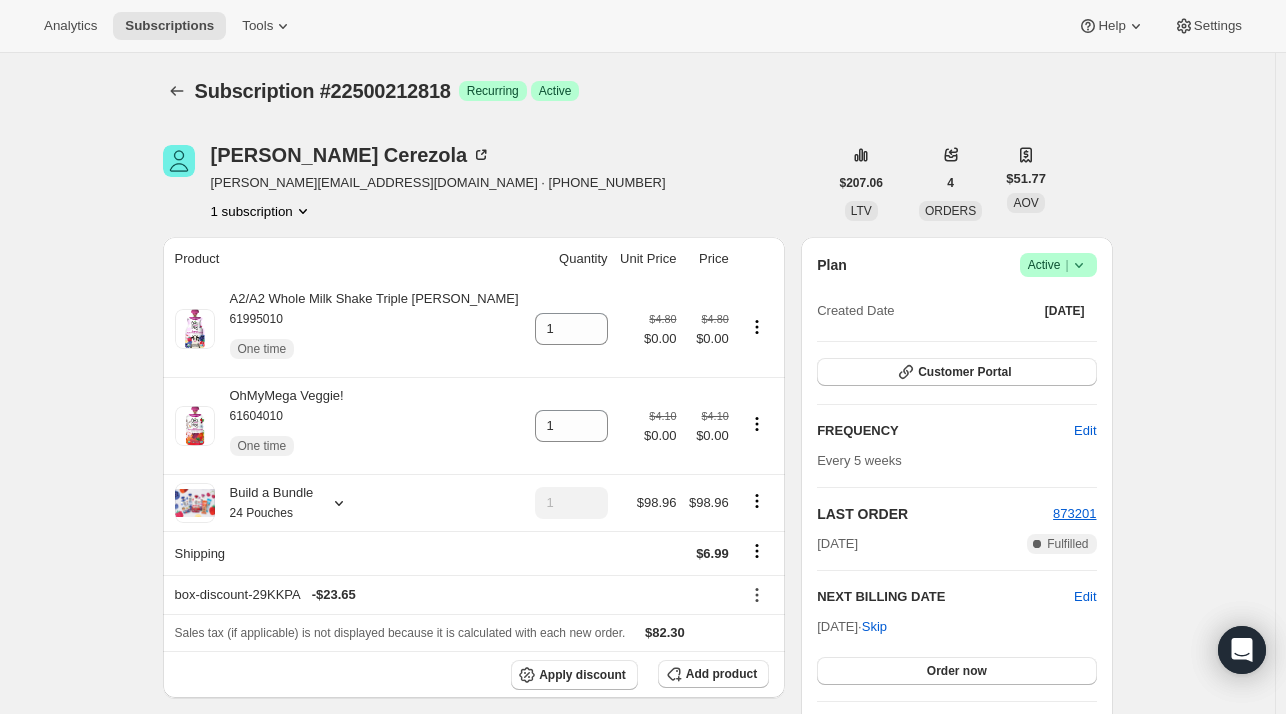 scroll, scrollTop: 100, scrollLeft: 0, axis: vertical 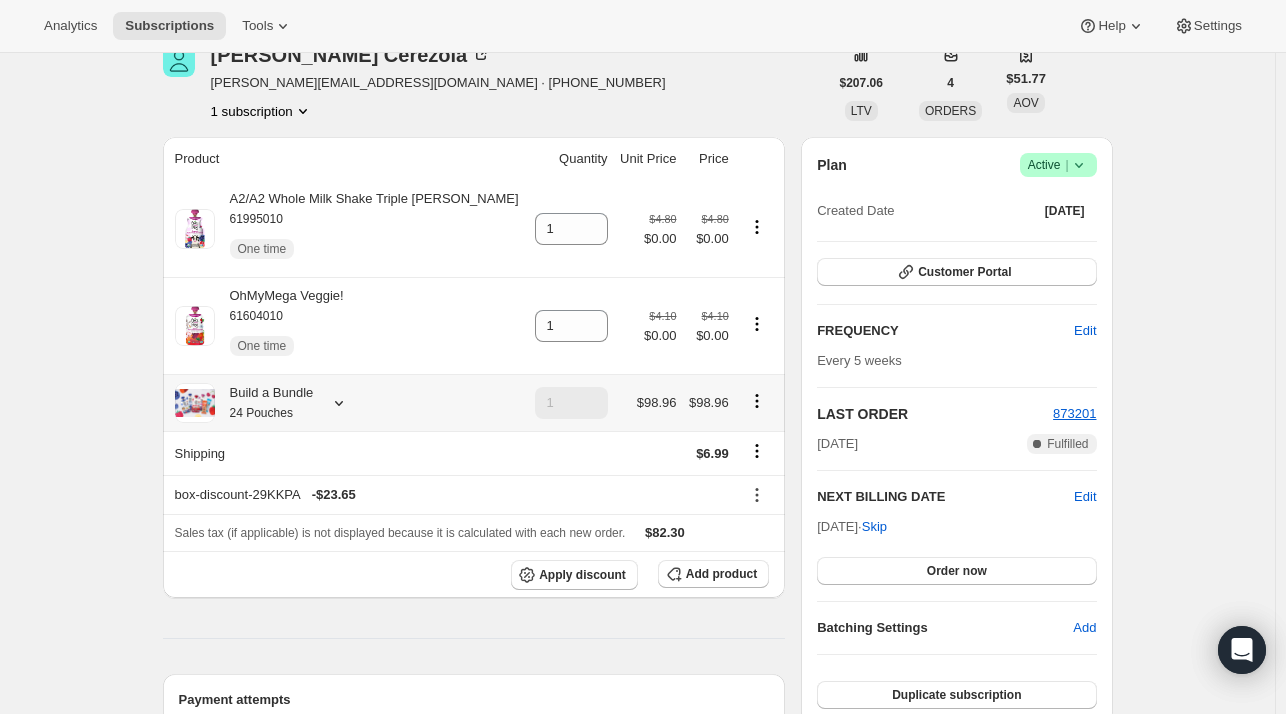 click 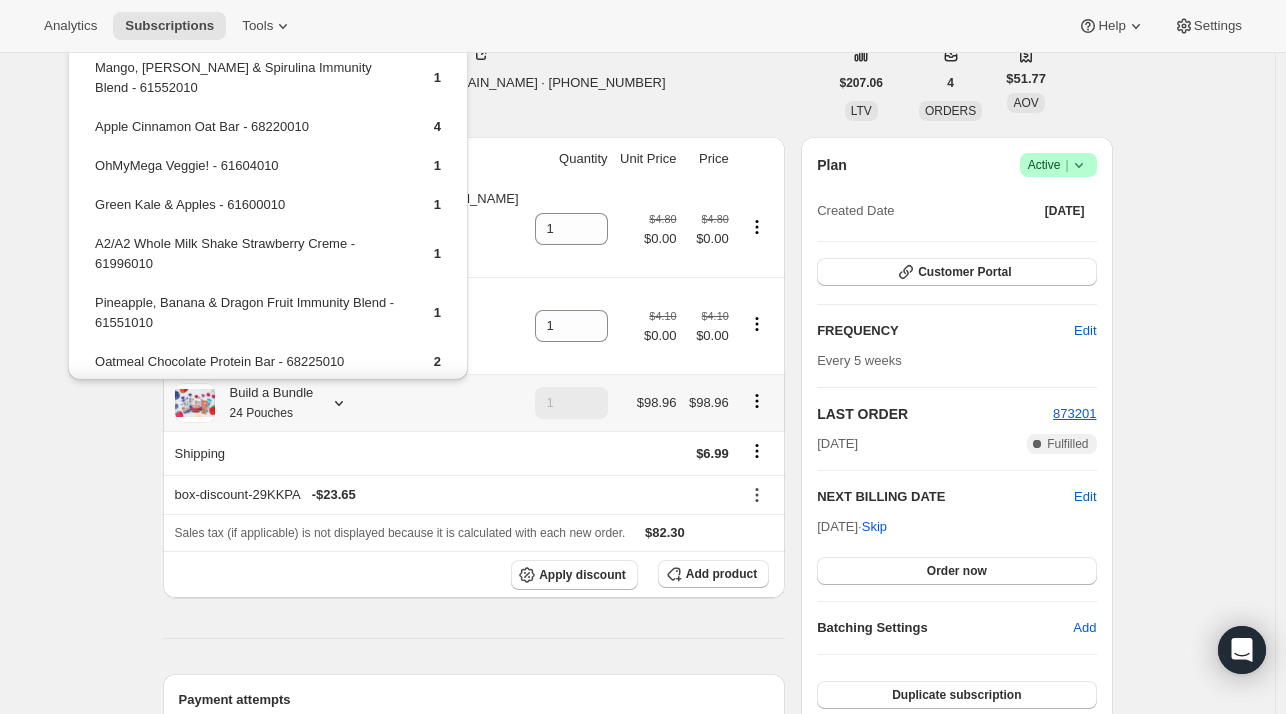 scroll, scrollTop: 248, scrollLeft: 0, axis: vertical 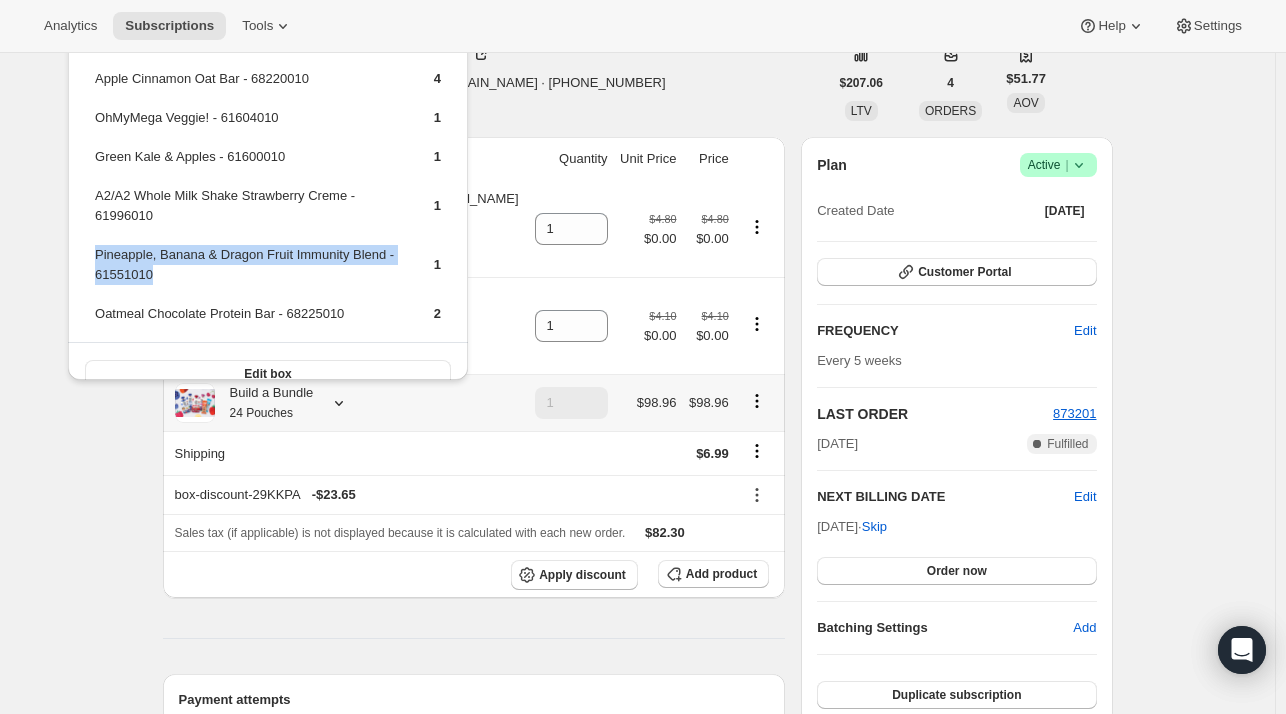 drag, startPoint x: 167, startPoint y: 257, endPoint x: 95, endPoint y: 238, distance: 74.46476 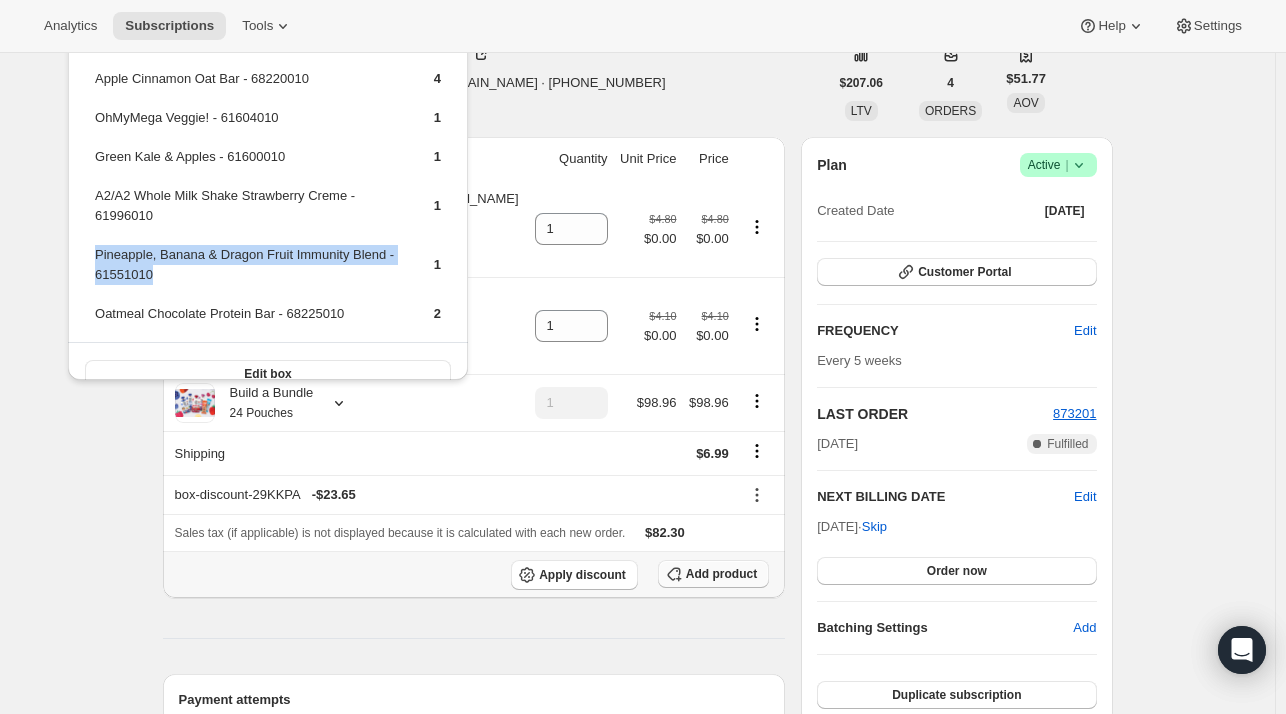 click on "Add product" at bounding box center (713, 574) 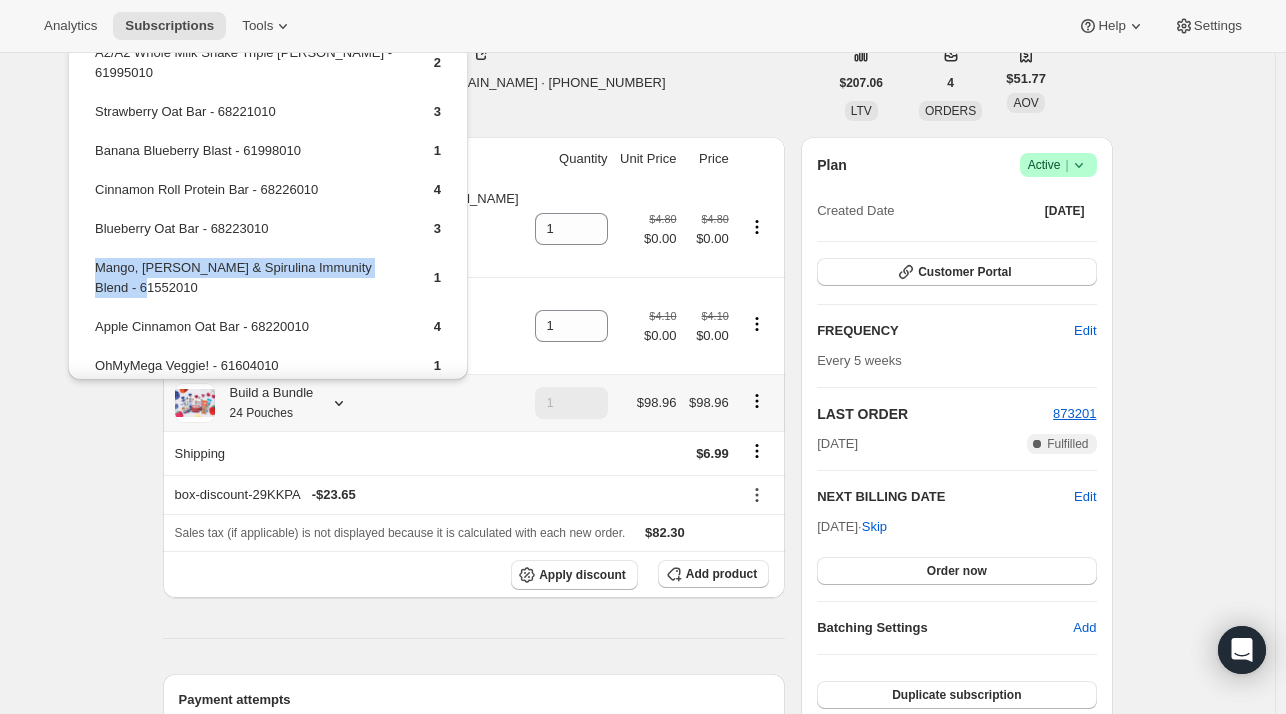 drag, startPoint x: 160, startPoint y: 270, endPoint x: 94, endPoint y: 249, distance: 69.260376 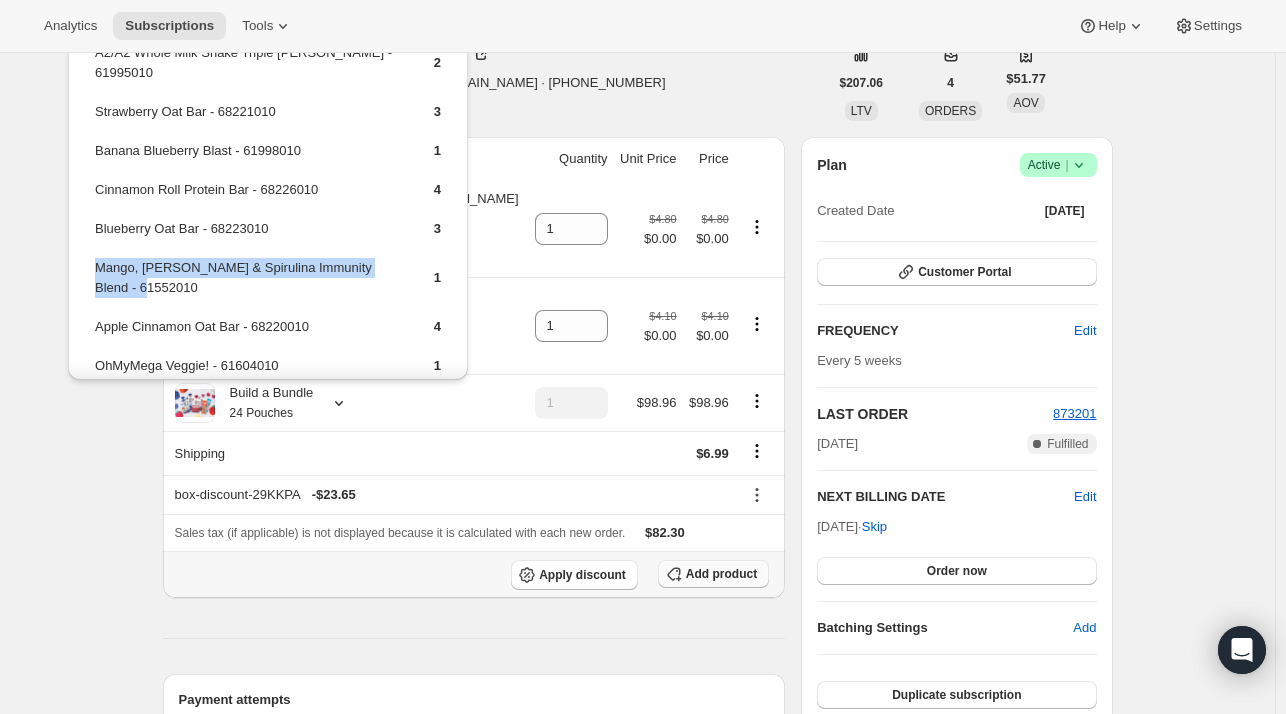 click on "Add product" at bounding box center (721, 574) 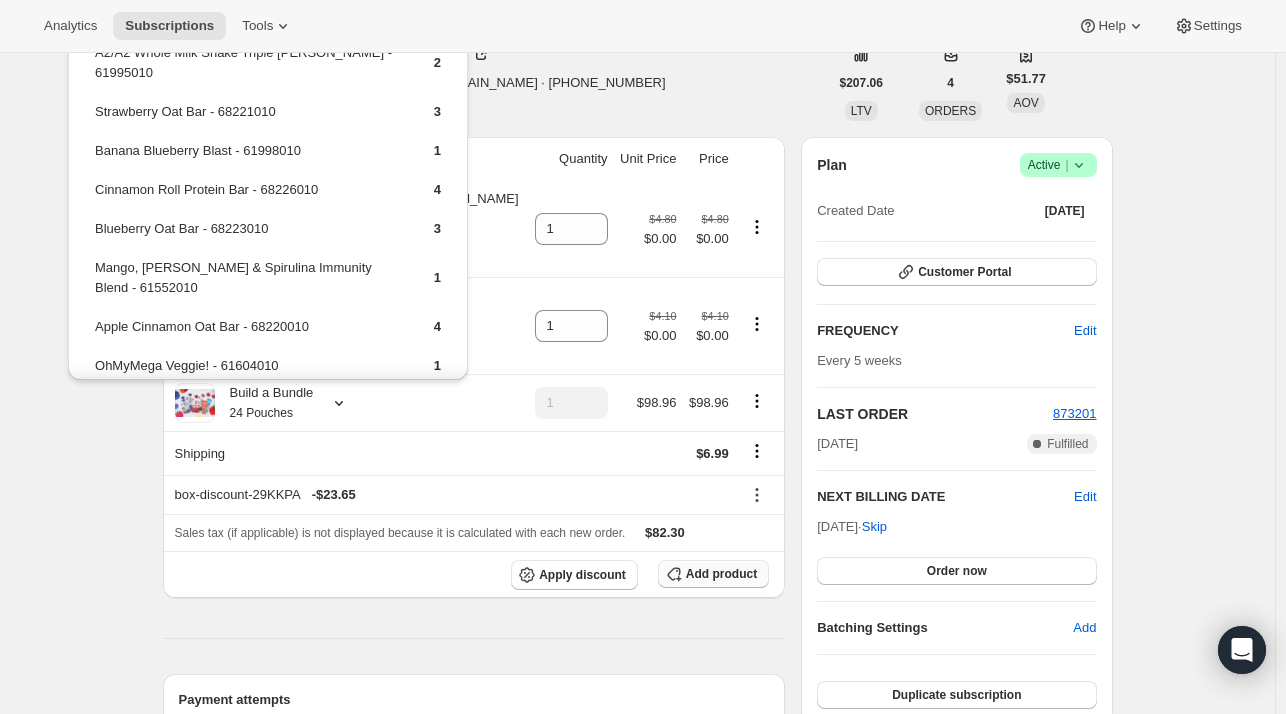 scroll, scrollTop: 0, scrollLeft: 0, axis: both 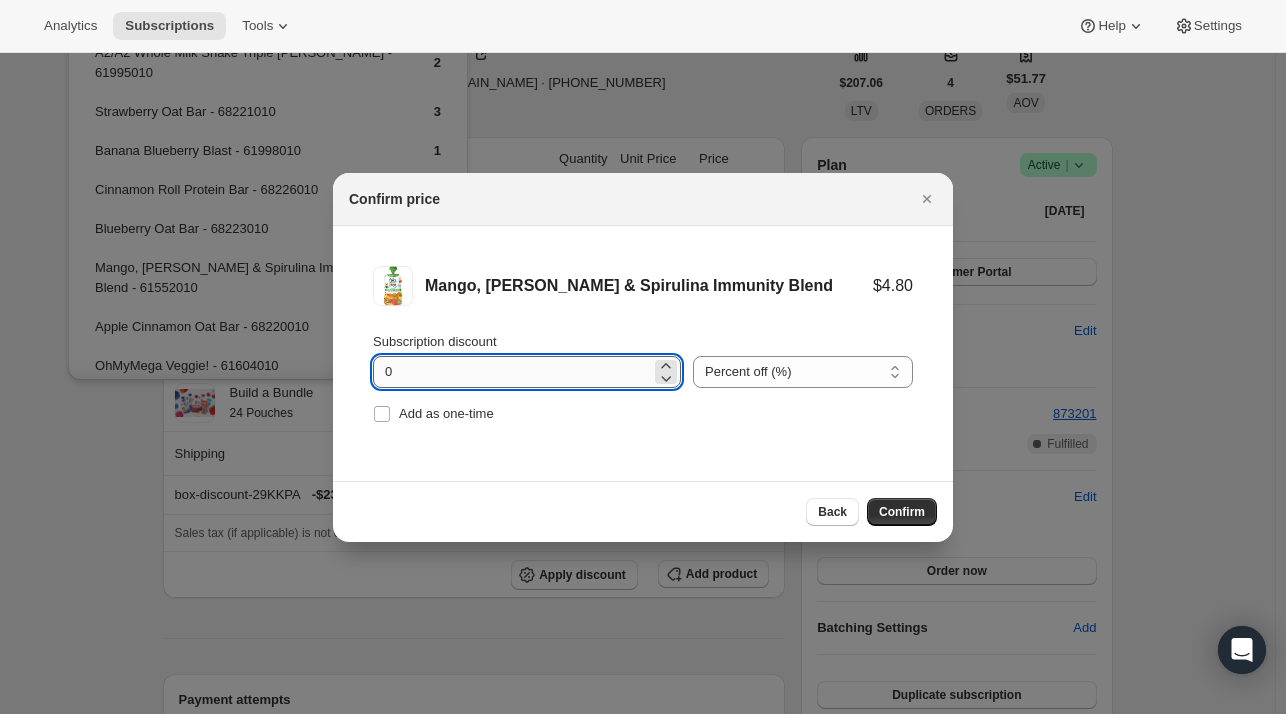 click on "0" at bounding box center [512, 372] 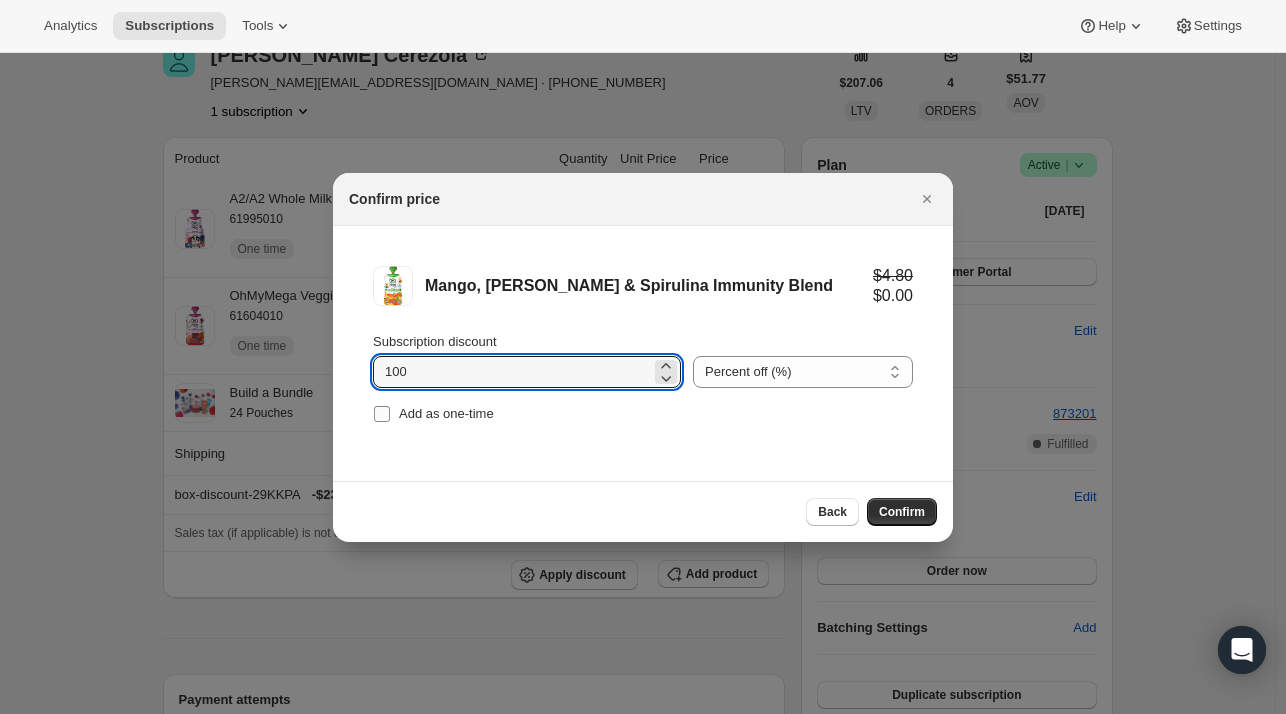 type on "100" 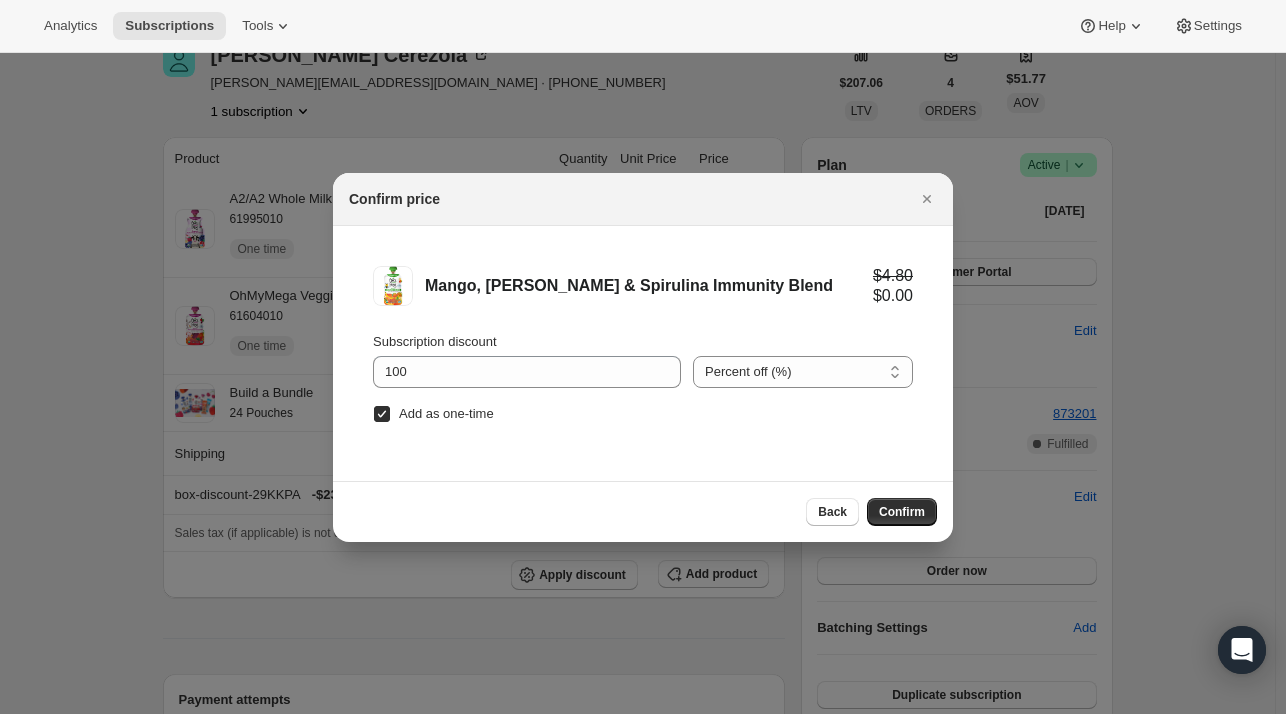 click on "Confirm" at bounding box center [902, 512] 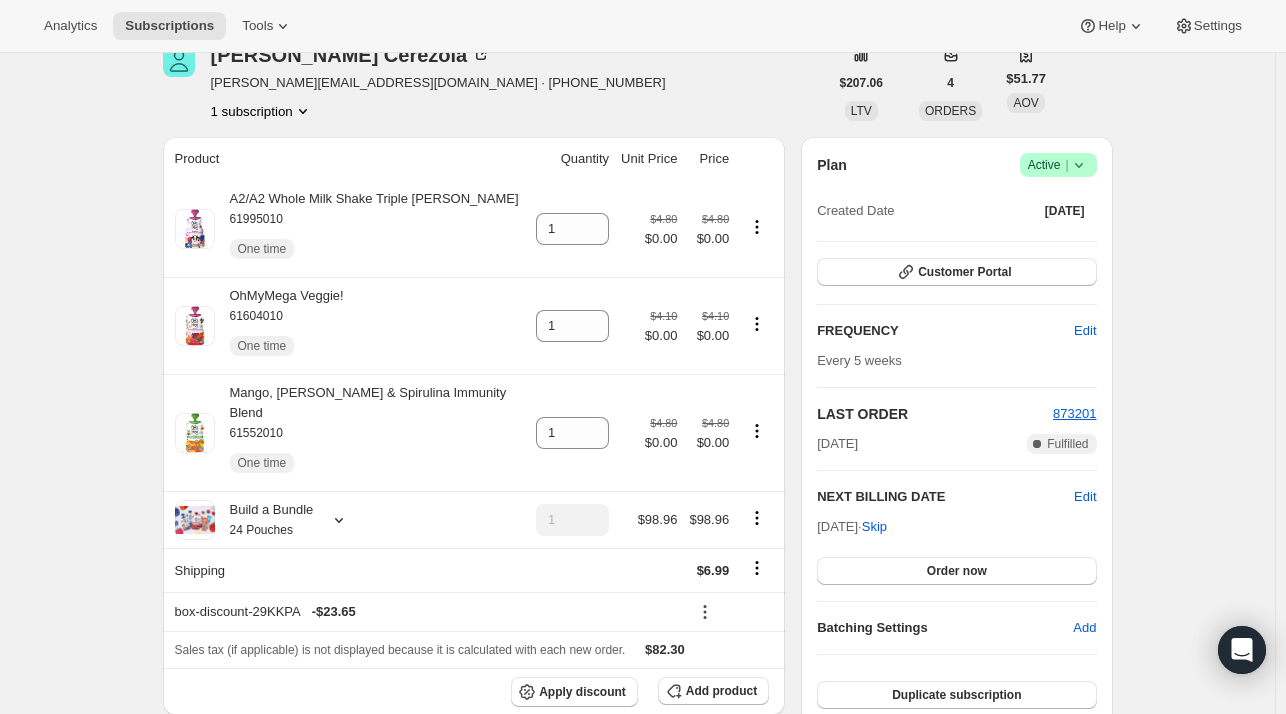 scroll, scrollTop: 0, scrollLeft: 0, axis: both 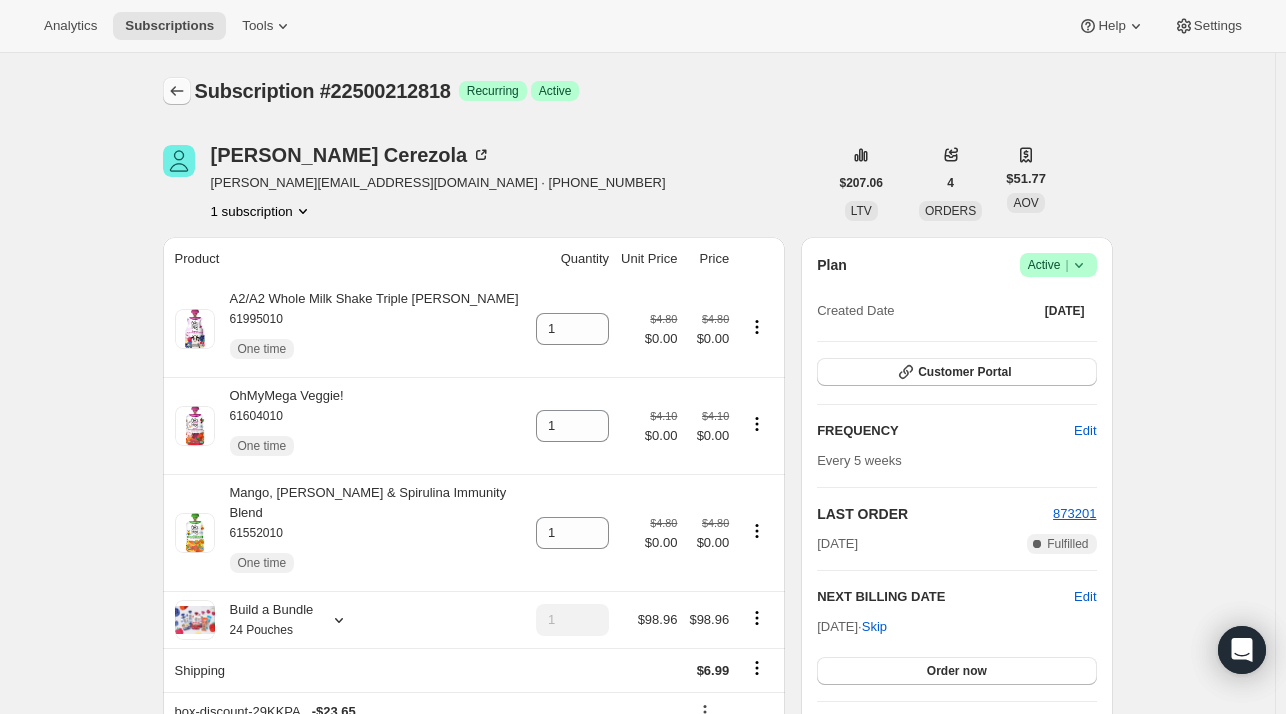 click 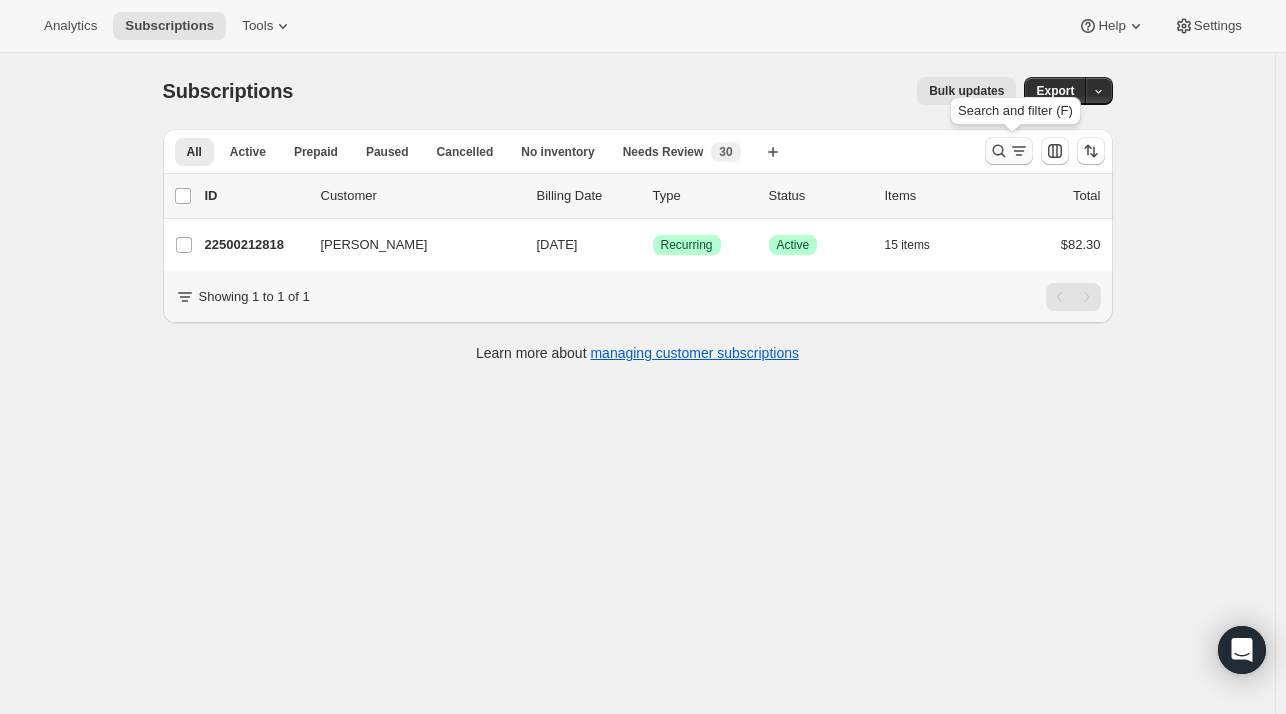 click 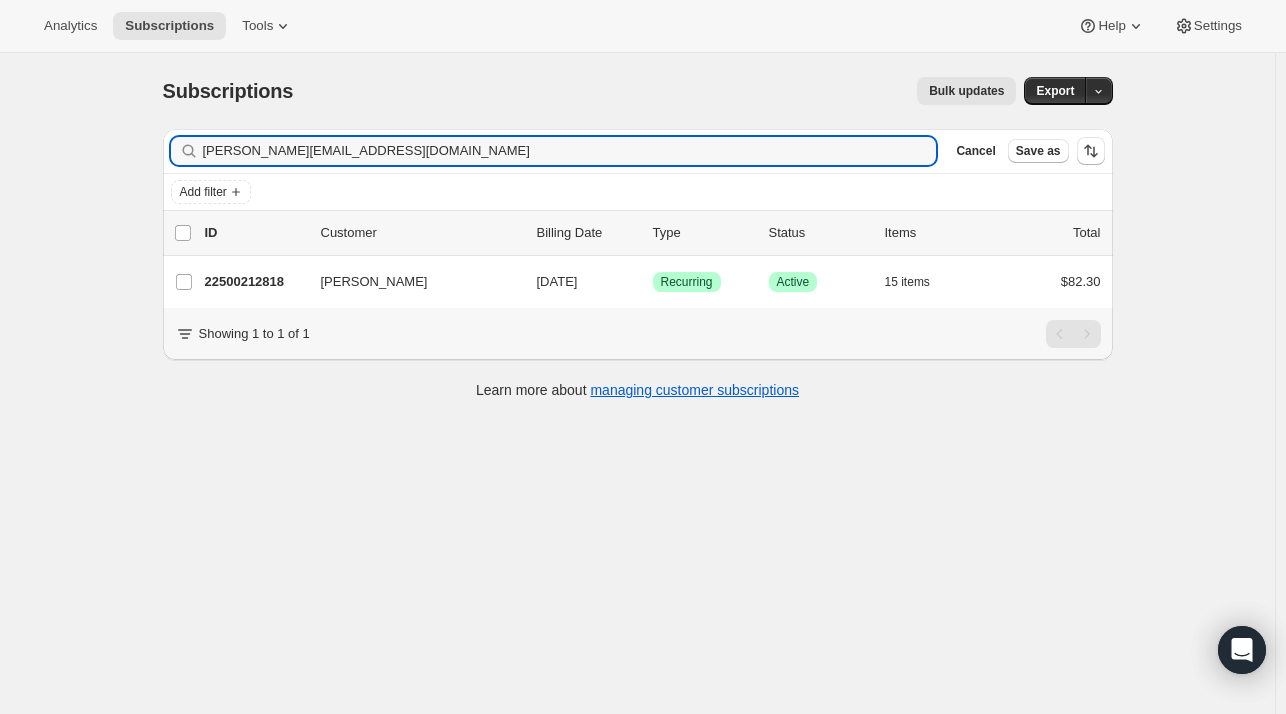 drag, startPoint x: 460, startPoint y: 157, endPoint x: 192, endPoint y: 166, distance: 268.15106 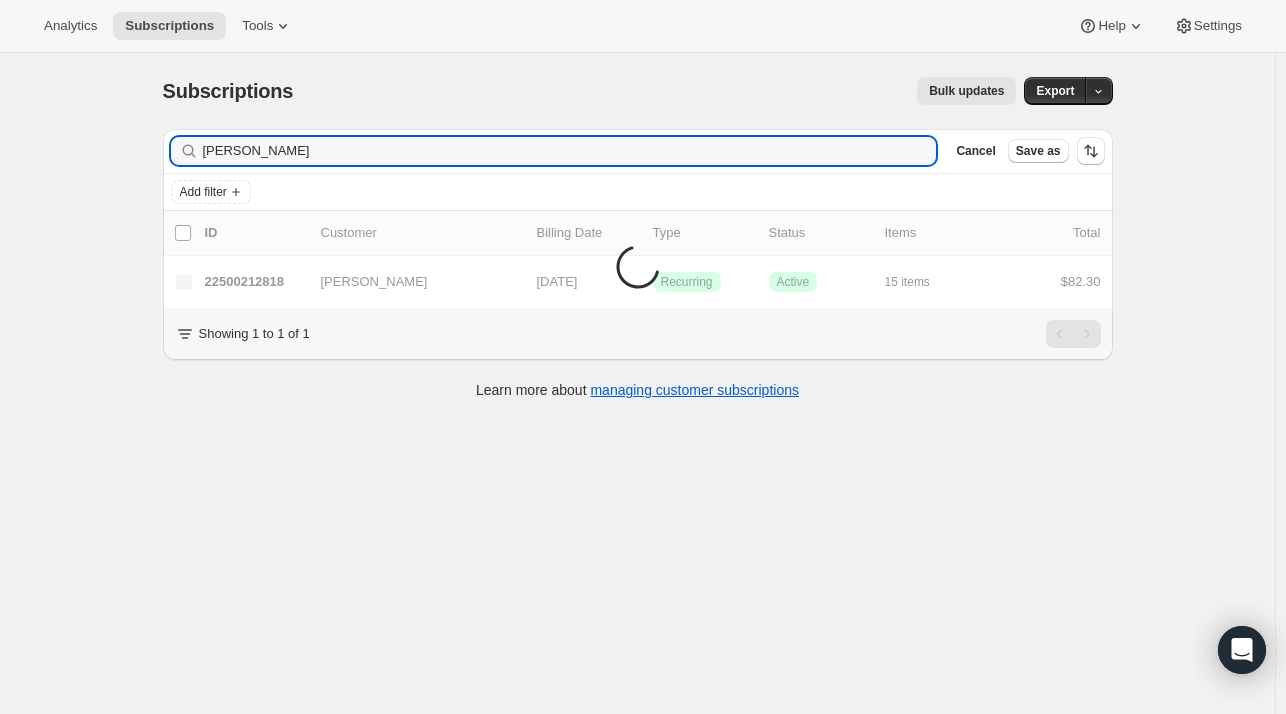 type on "[PERSON_NAME]" 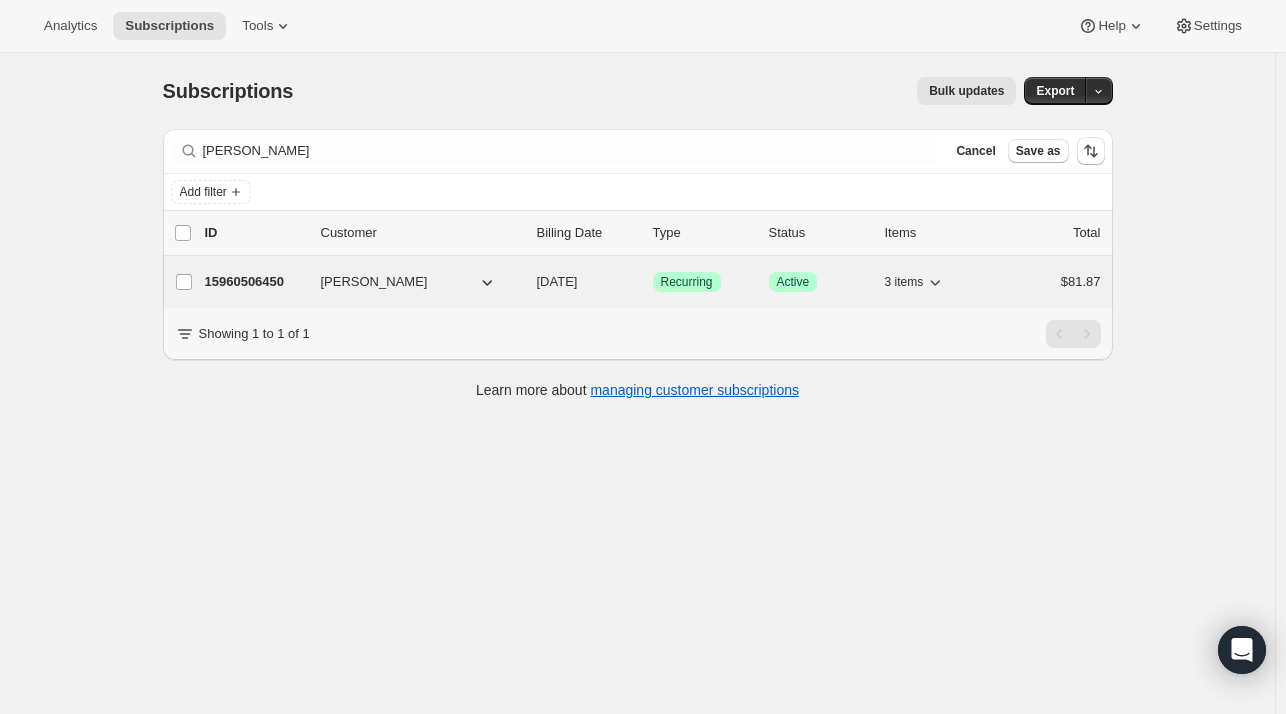 click on "[PERSON_NAME]" at bounding box center [374, 282] 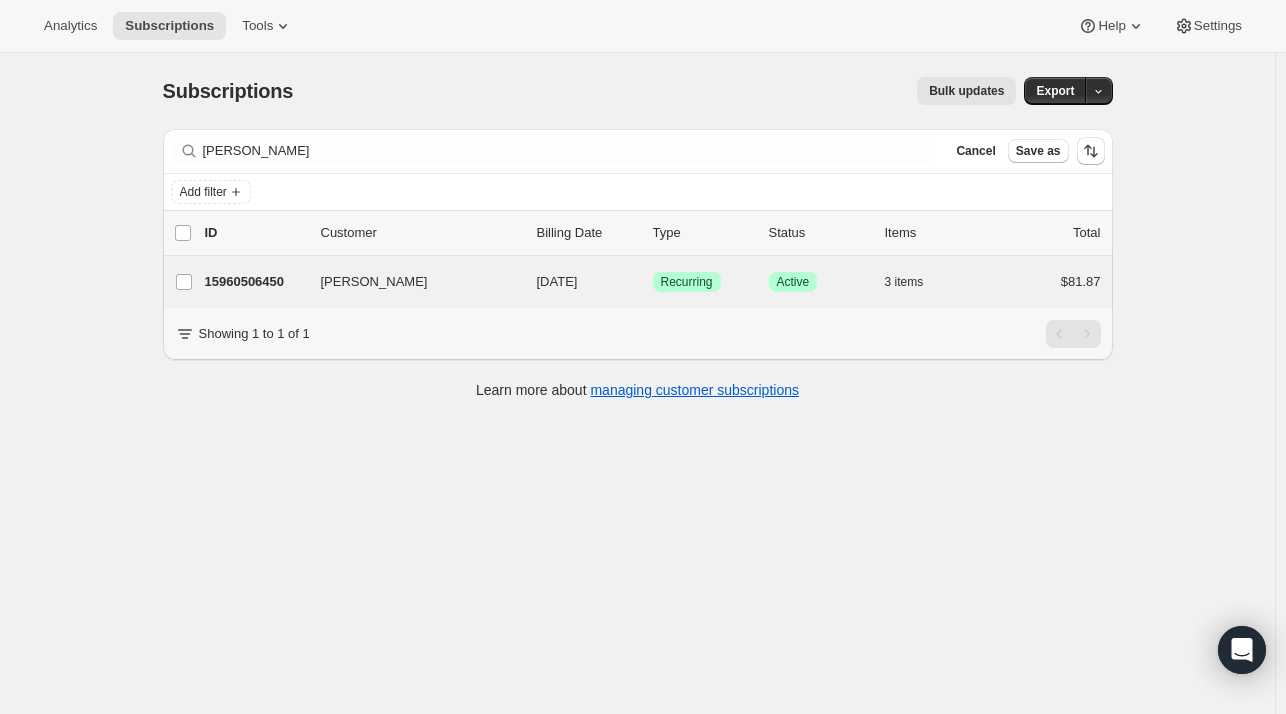 click on "[PERSON_NAME] 15960506450 [PERSON_NAME] [DATE] Success Recurring Success Active 3   items $81.87" at bounding box center (638, 282) 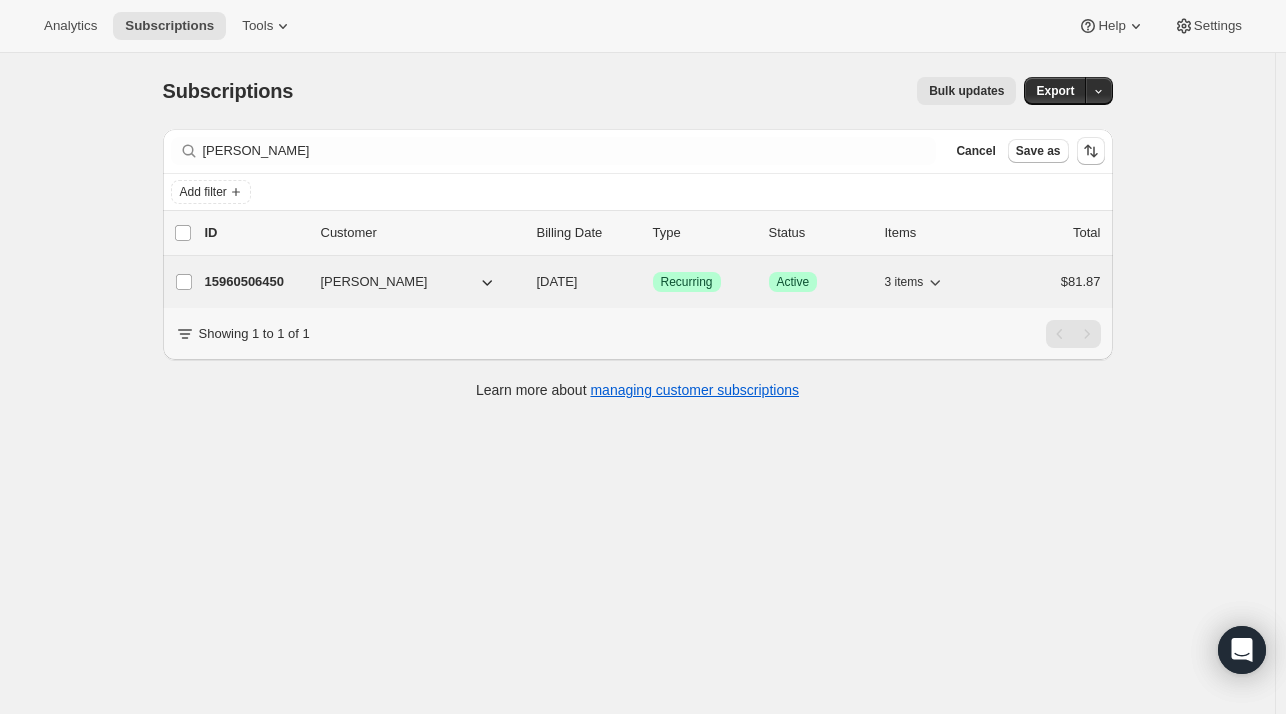 click on "15960506450 [PERSON_NAME] [DATE] Success Recurring Success Active 3   items $81.87" at bounding box center [653, 282] 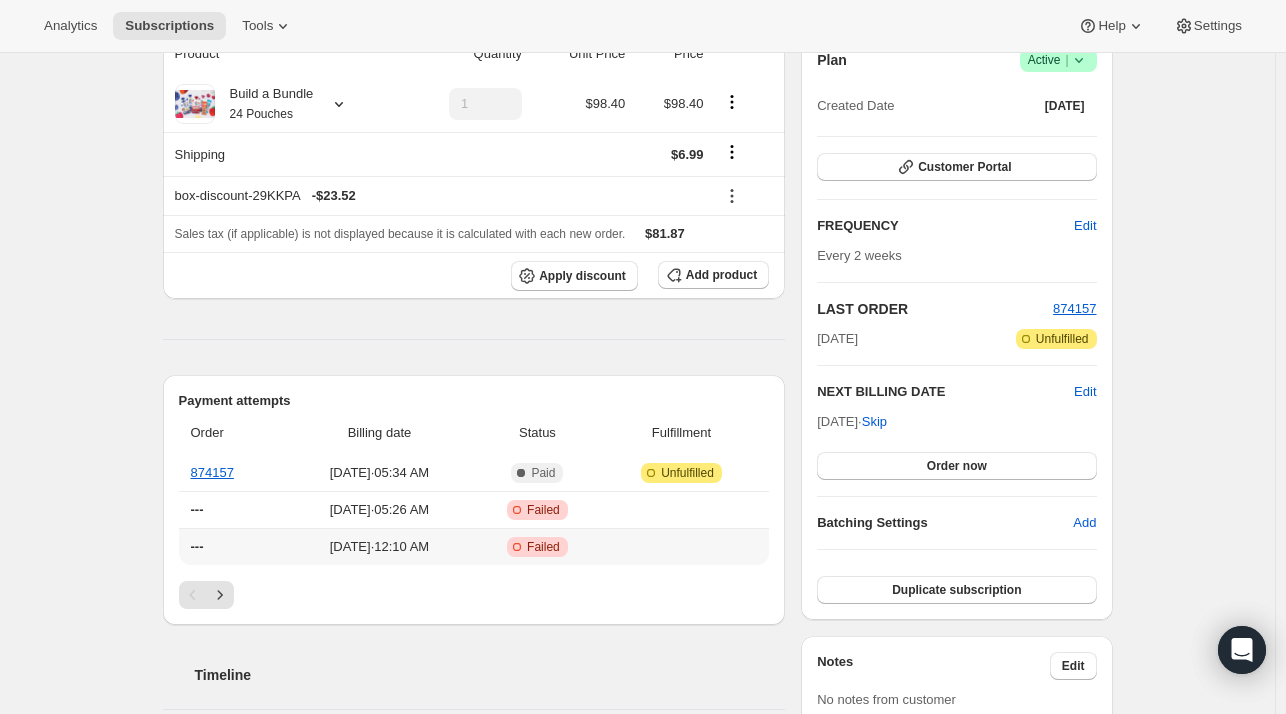 scroll, scrollTop: 400, scrollLeft: 0, axis: vertical 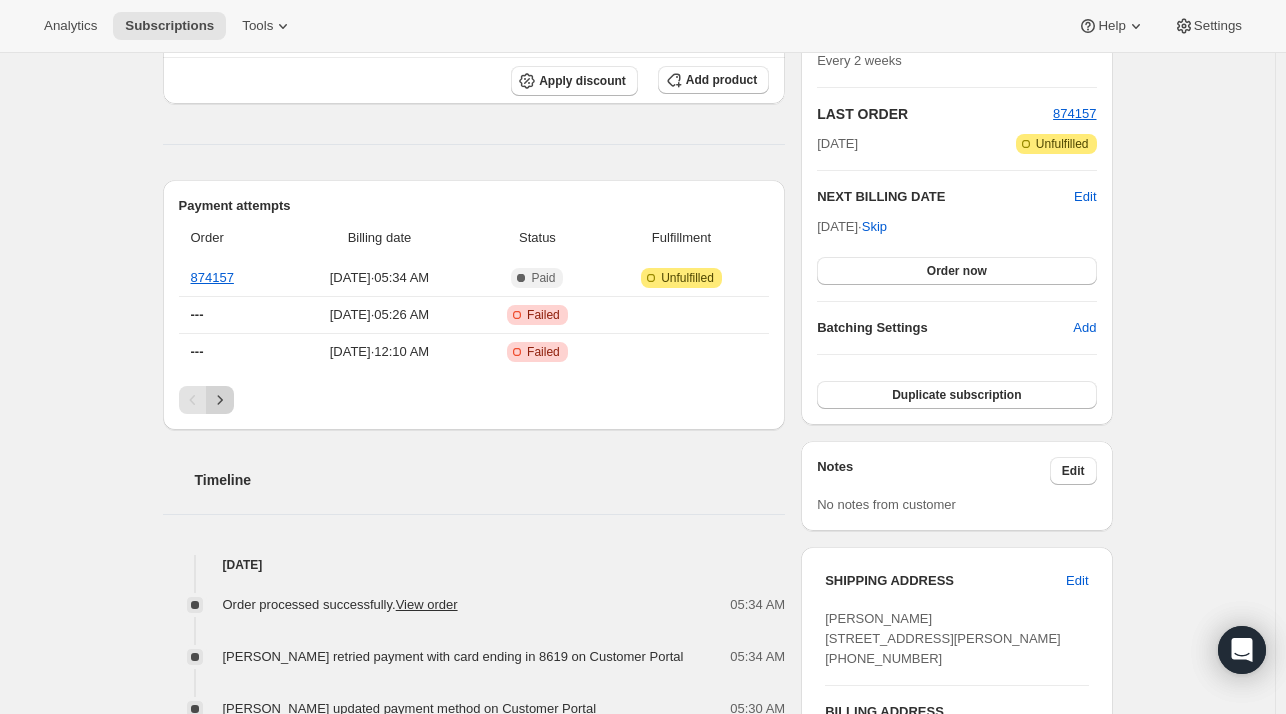 click 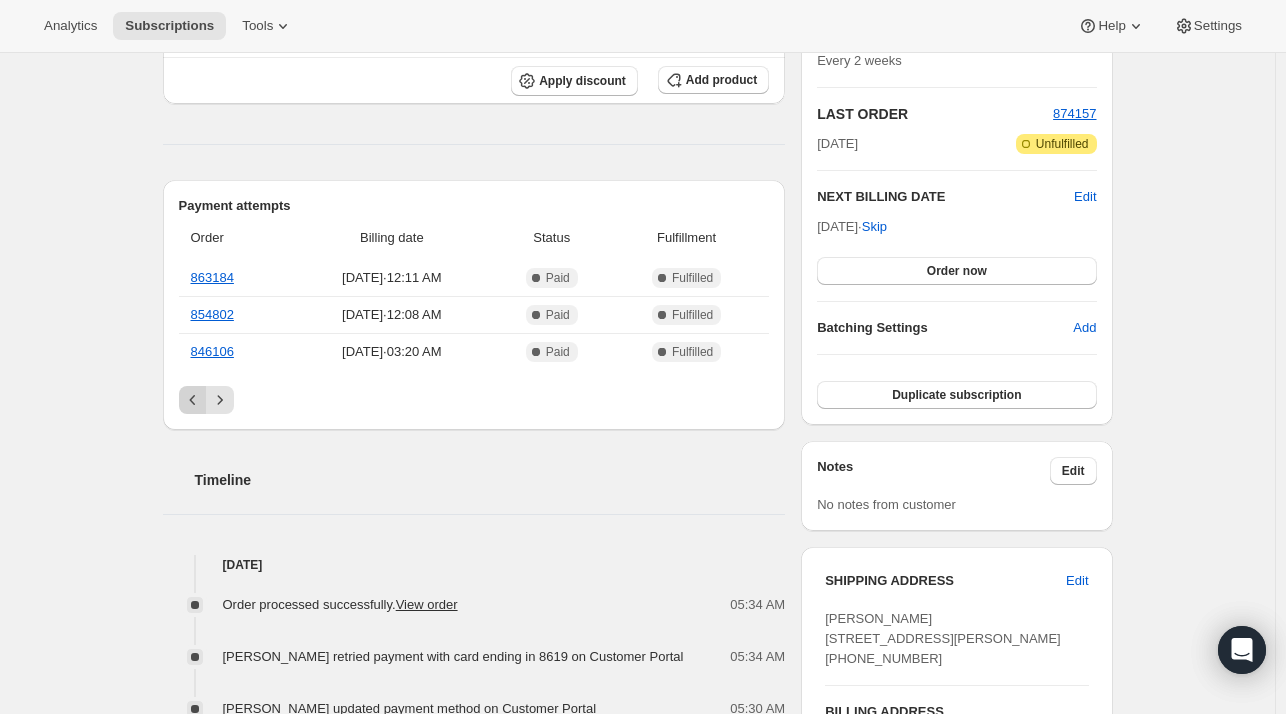 click 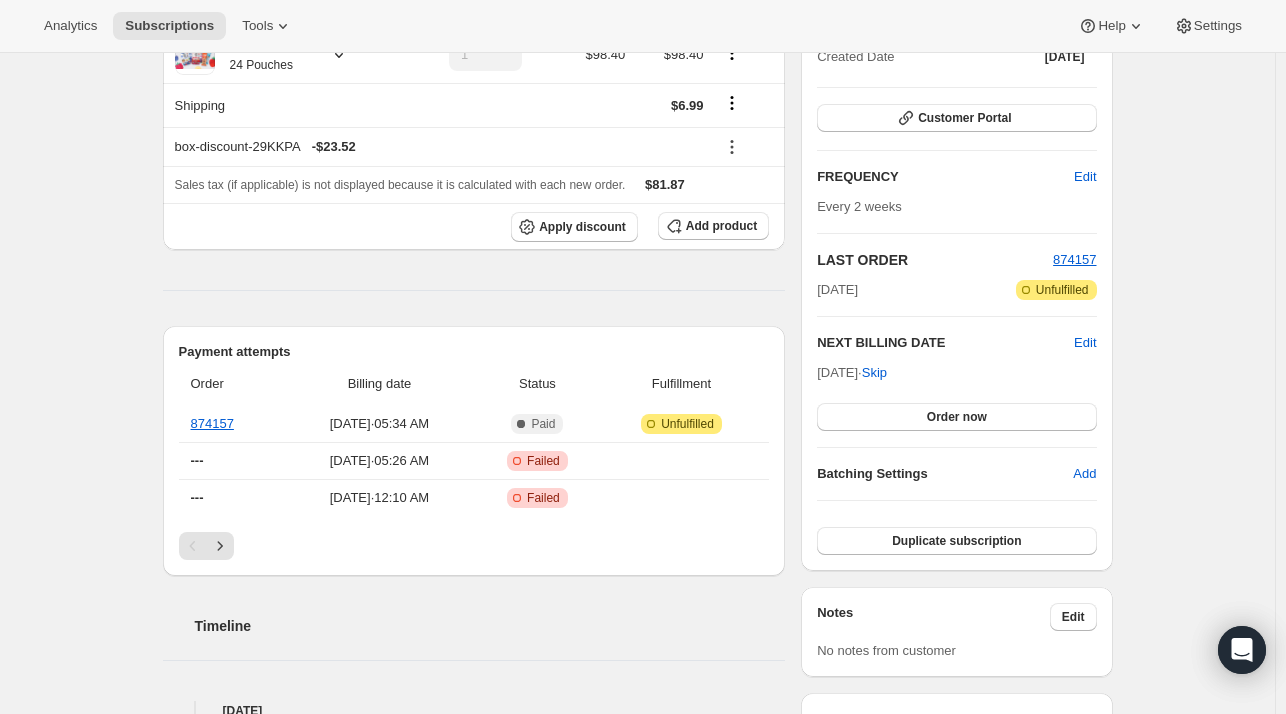 scroll, scrollTop: 400, scrollLeft: 0, axis: vertical 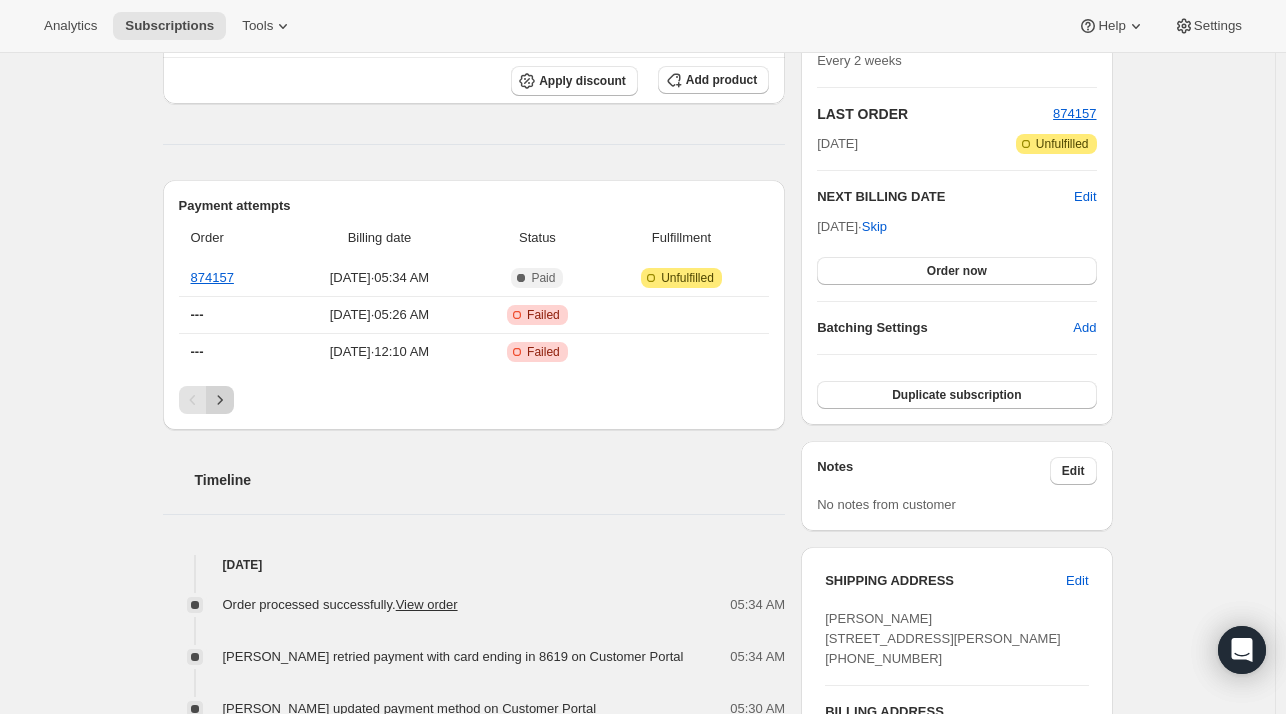 click 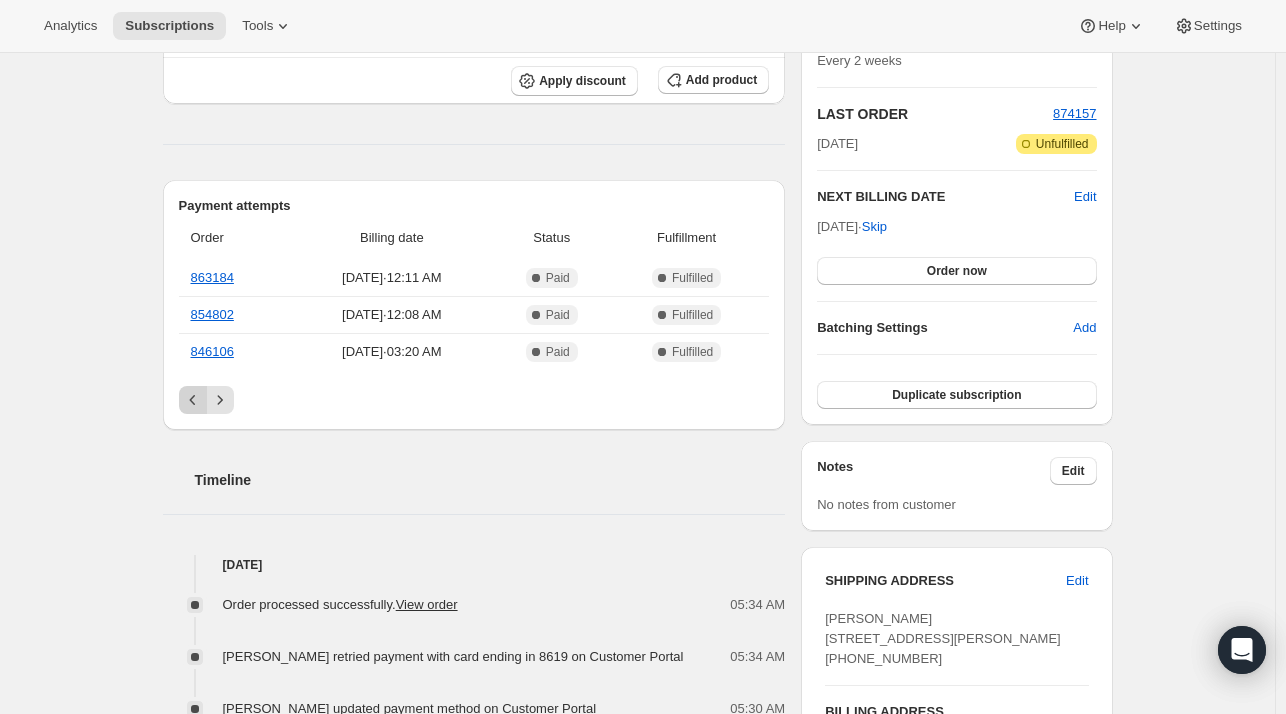 click 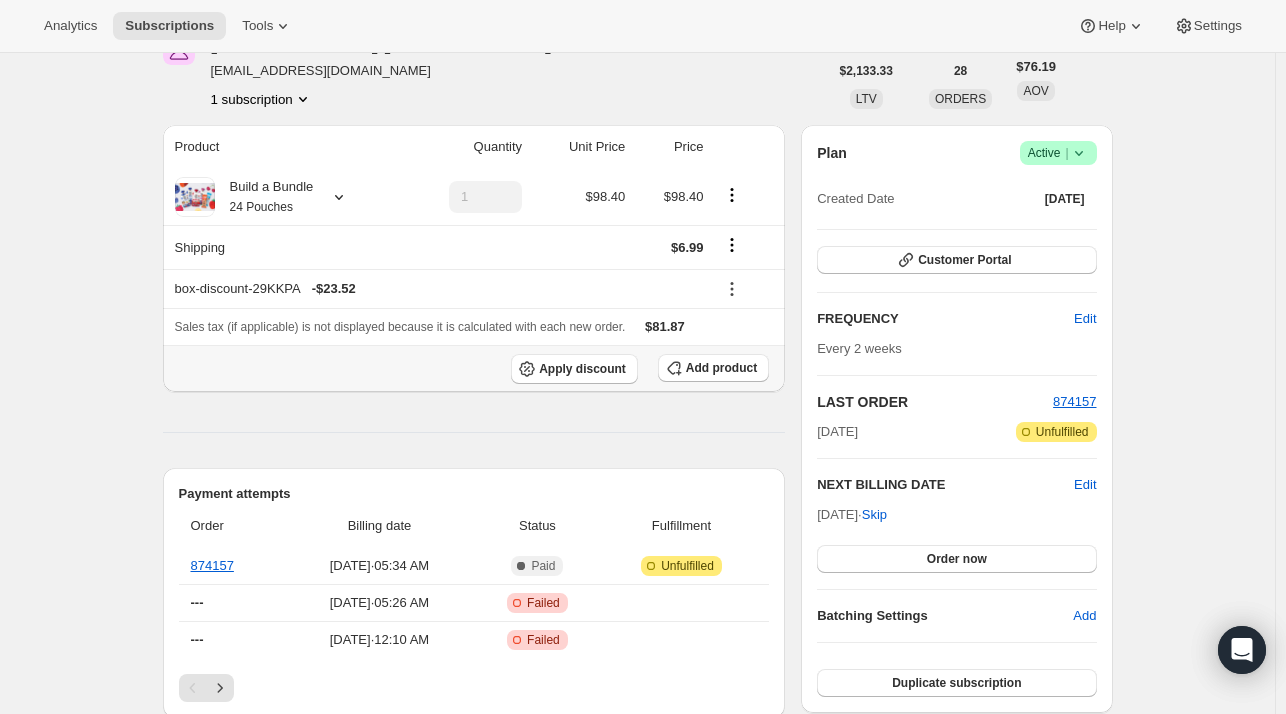 scroll, scrollTop: 0, scrollLeft: 0, axis: both 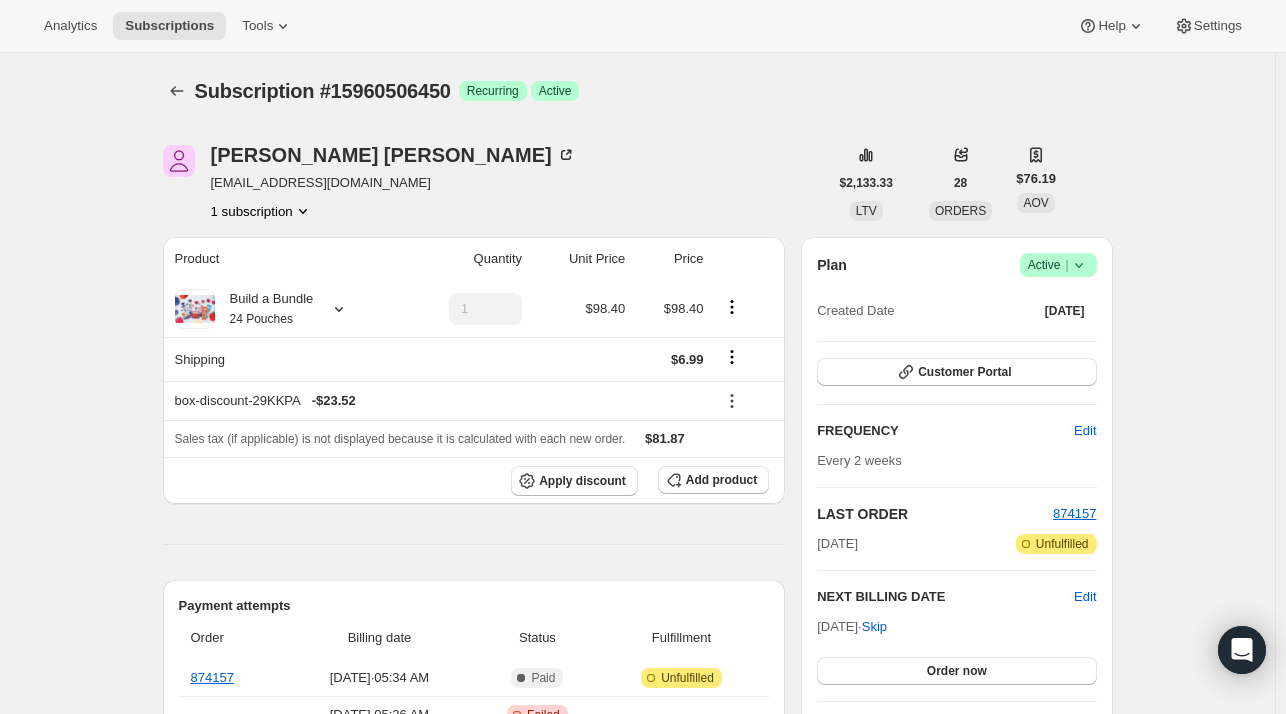 click on "Subscription #15960506450. This page is ready Subscription #15960506450 Success Recurring Success Active [PERSON_NAME] [EMAIL_ADDRESS][DOMAIN_NAME] 1 subscription $2,133.33 LTV 28 ORDERS $76.19 AOV Product Quantity Unit Price Price Build a Bundle 24 Pouches 1 $98.40 $98.40 Shipping $6.99 box-discount-29KKPA   - $23.52 Sales tax (if applicable) is not displayed because it is calculated with each new order.   $81.87 Apply discount Add product Payment attempts Order Billing date Status Fulfillment 874157 [DATE]  ·  05:34 AM  Complete Paid Attention Incomplete Unfulfilled --- [DATE]  ·  05:26 AM Critical Incomplete Failed --- [DATE]  ·  12:10 AM Critical Incomplete Failed Timeline [DATE] Order processed successfully.  View order 05:34 AM [PERSON_NAME] retried payment with card ending in 8619 on Customer Portal 05:34 AM [PERSON_NAME] updated payment method on Customer Portal 05:30 AM Payment attempt failed. Attempt 1 of 2. Will retry [DATE][DATE] 05:26 AM .  to" at bounding box center [637, 1003] 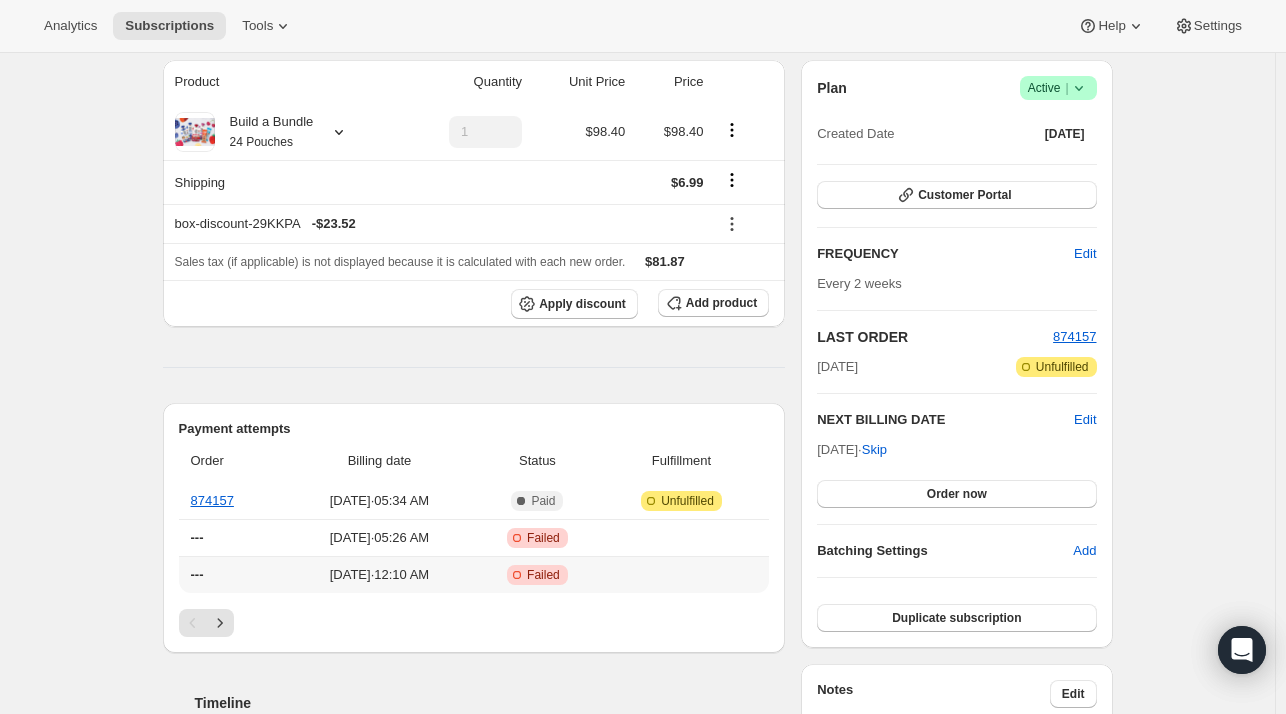 scroll, scrollTop: 300, scrollLeft: 0, axis: vertical 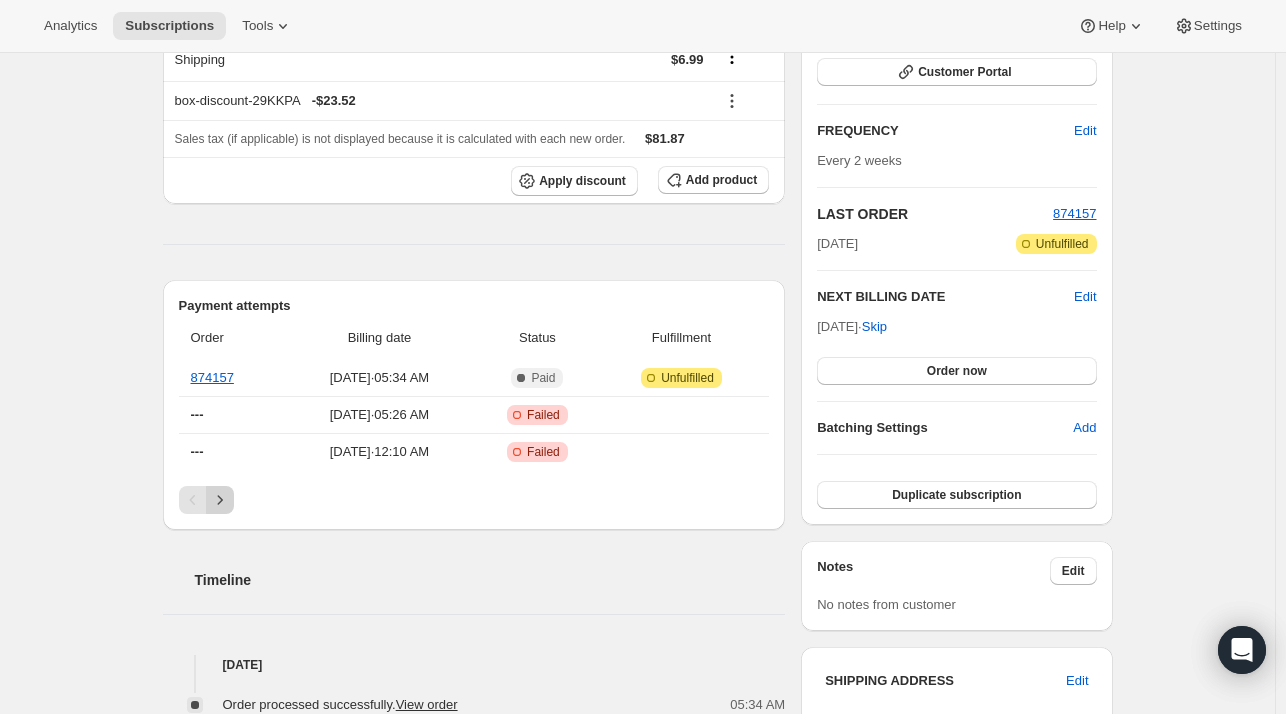click 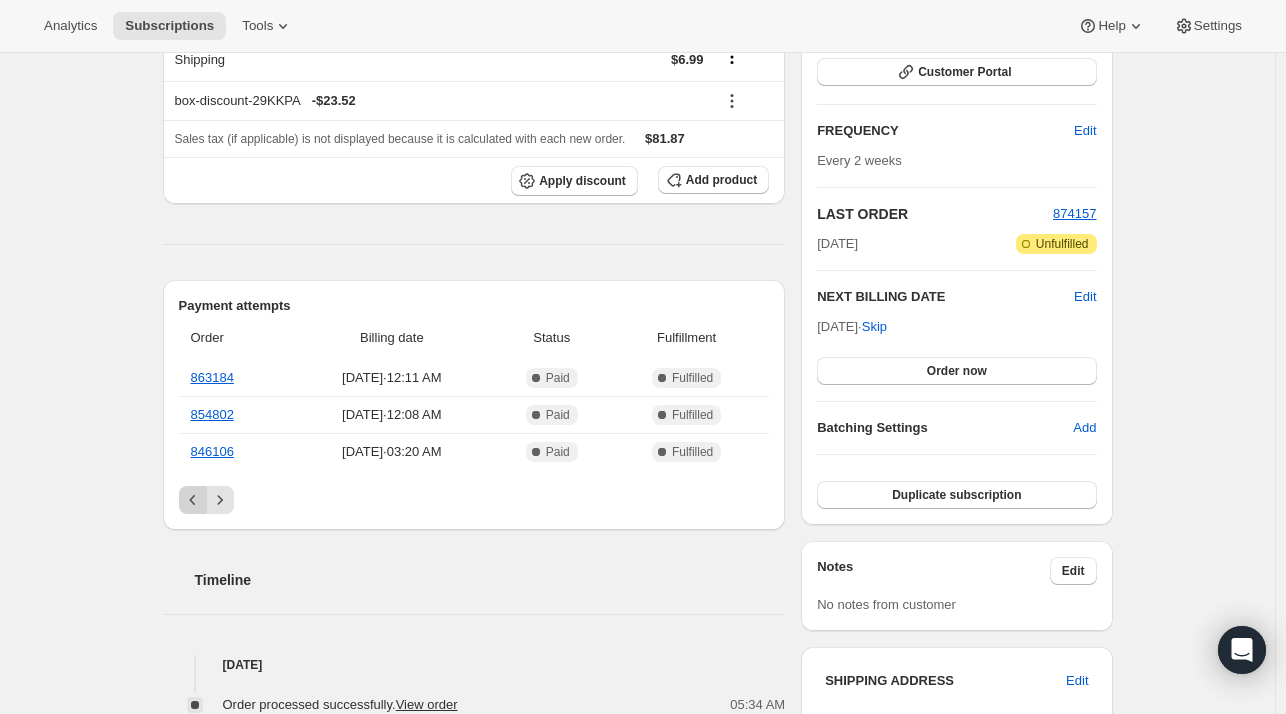 click 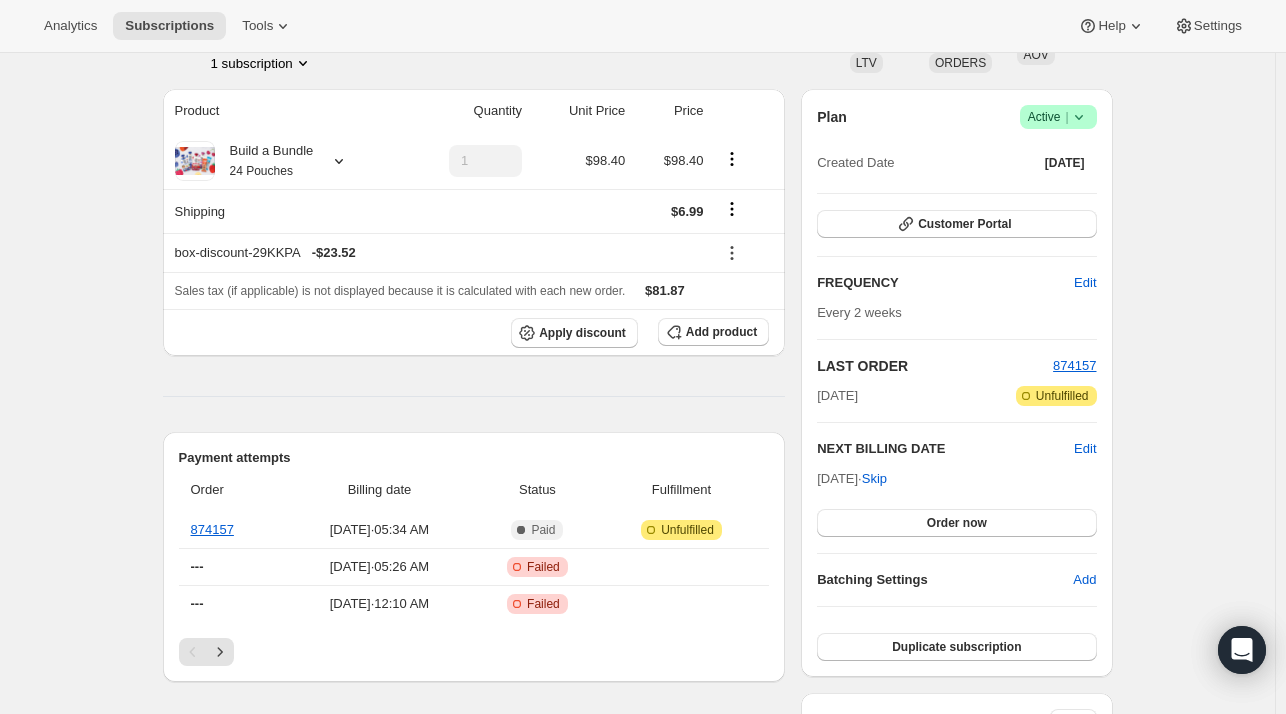 scroll, scrollTop: 0, scrollLeft: 0, axis: both 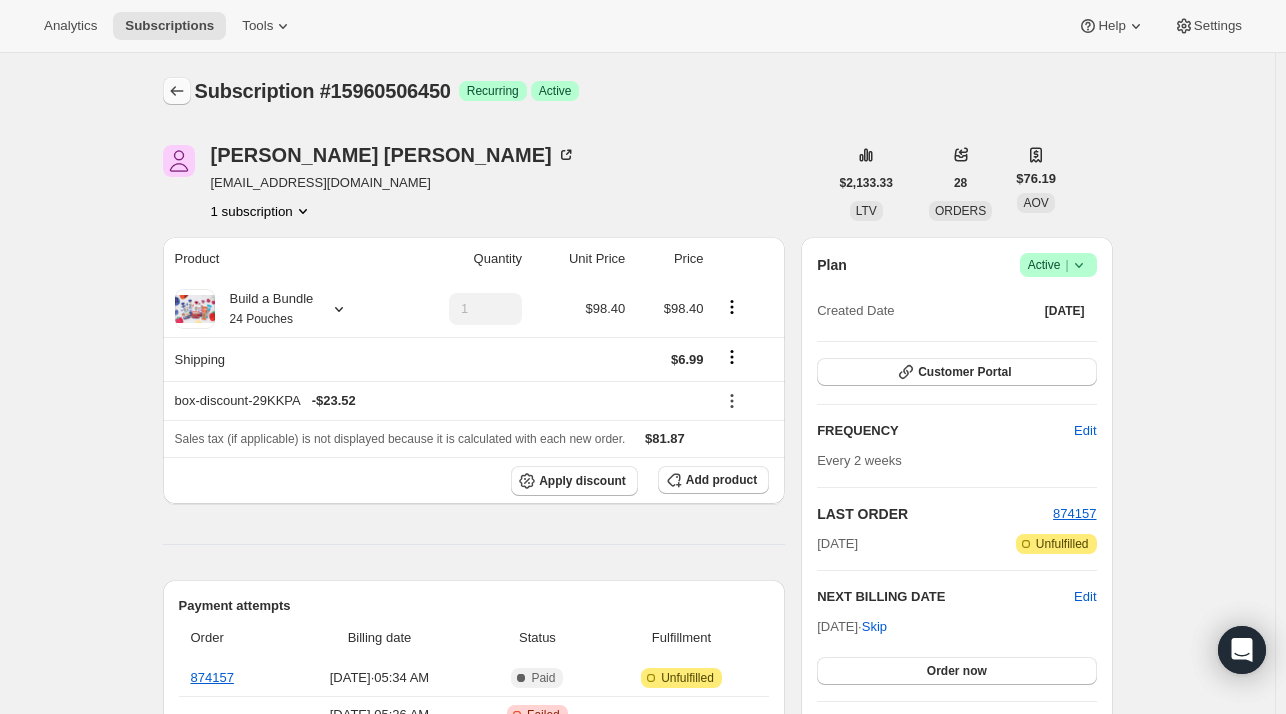 click 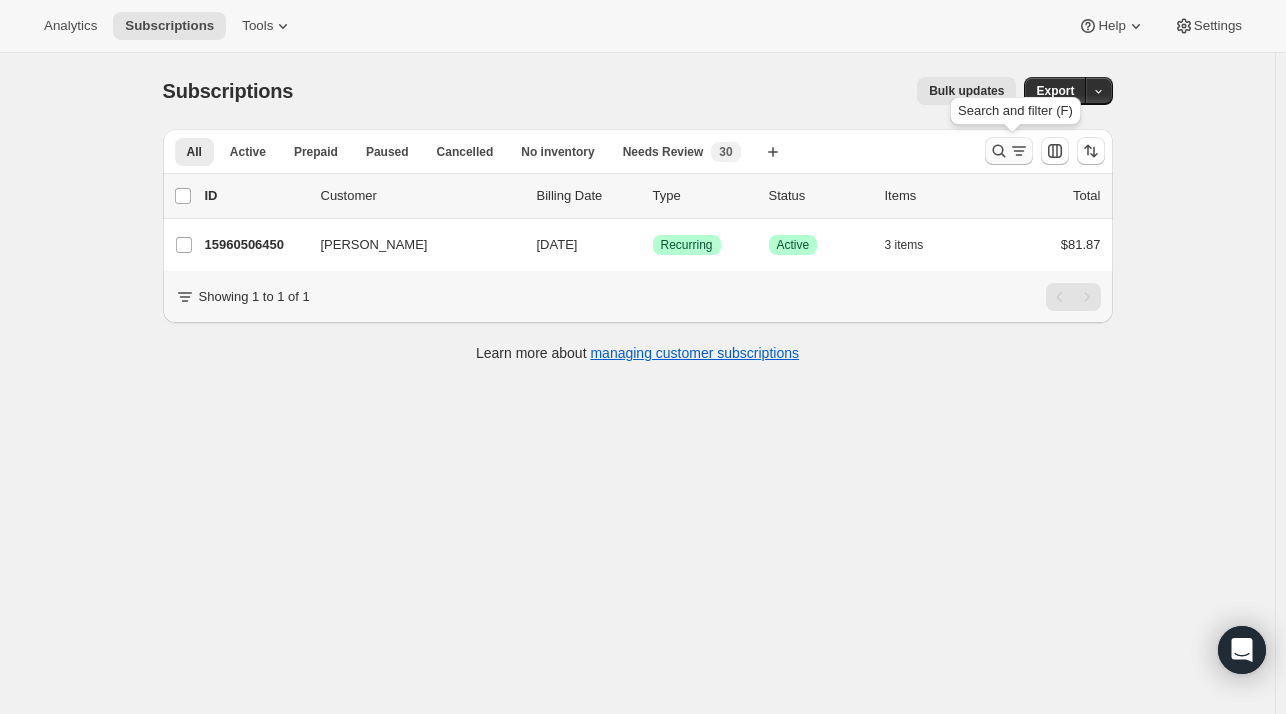click 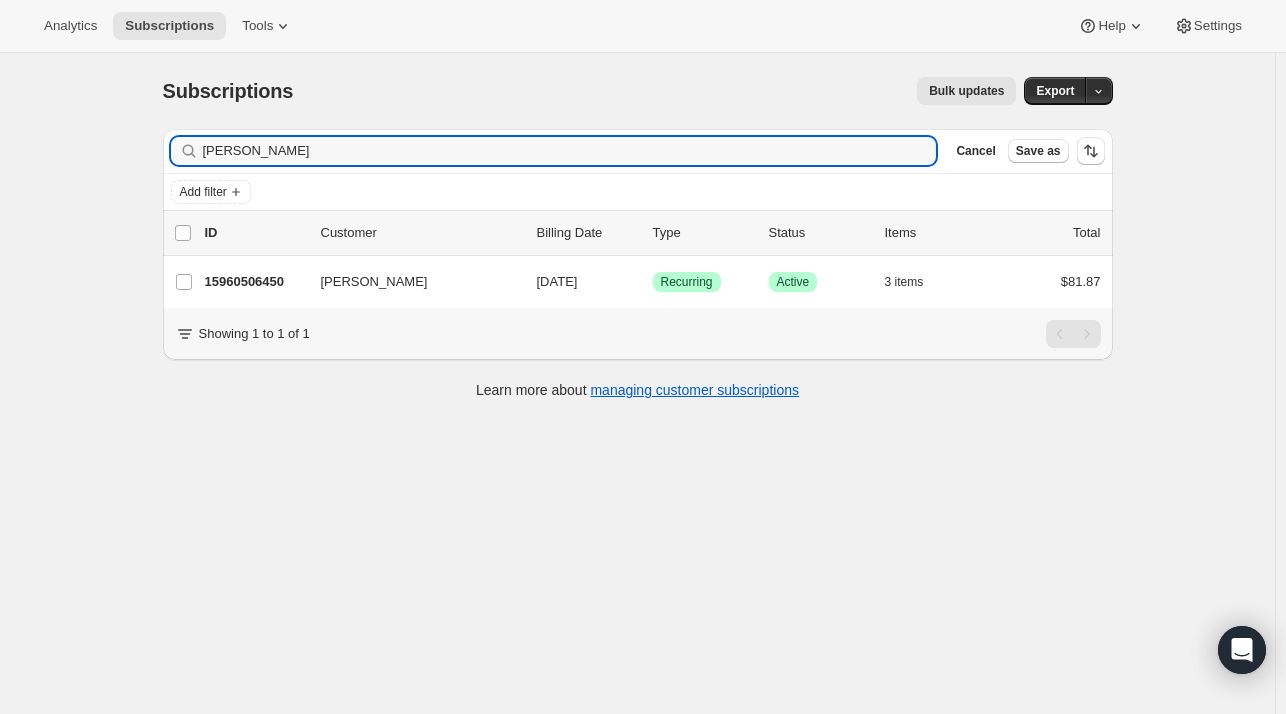 drag, startPoint x: 379, startPoint y: 148, endPoint x: 102, endPoint y: 147, distance: 277.0018 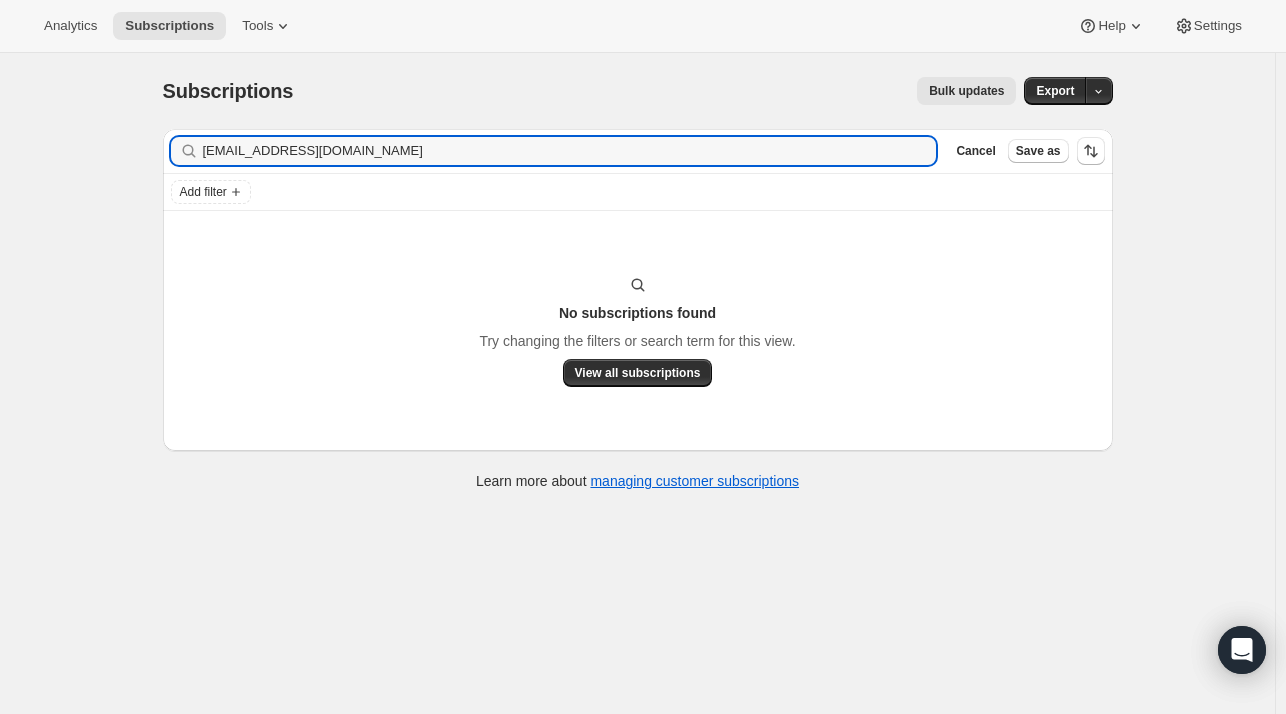 type on "[EMAIL_ADDRESS][DOMAIN_NAME]" 